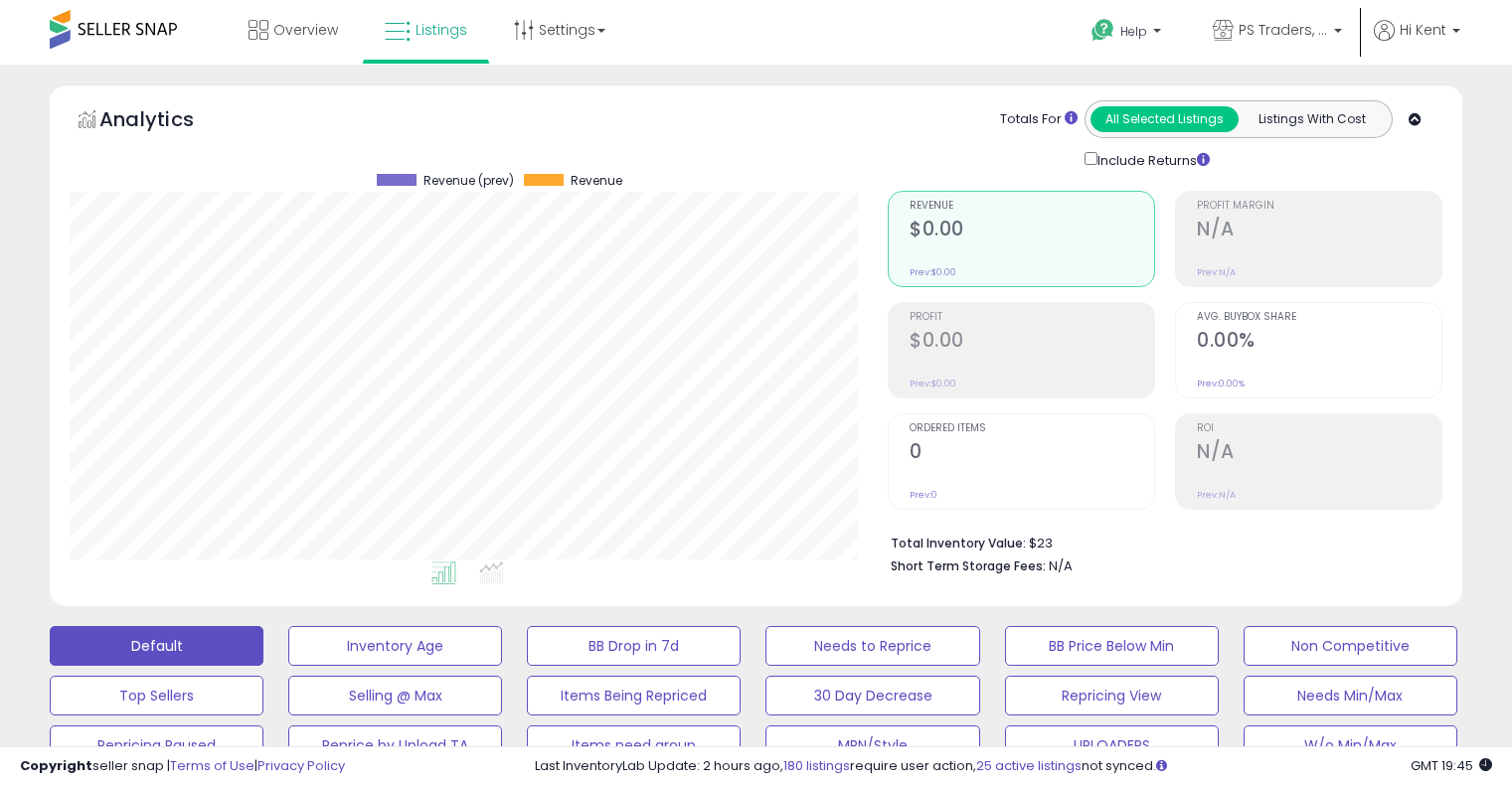 click on "**********" at bounding box center [237, 900] 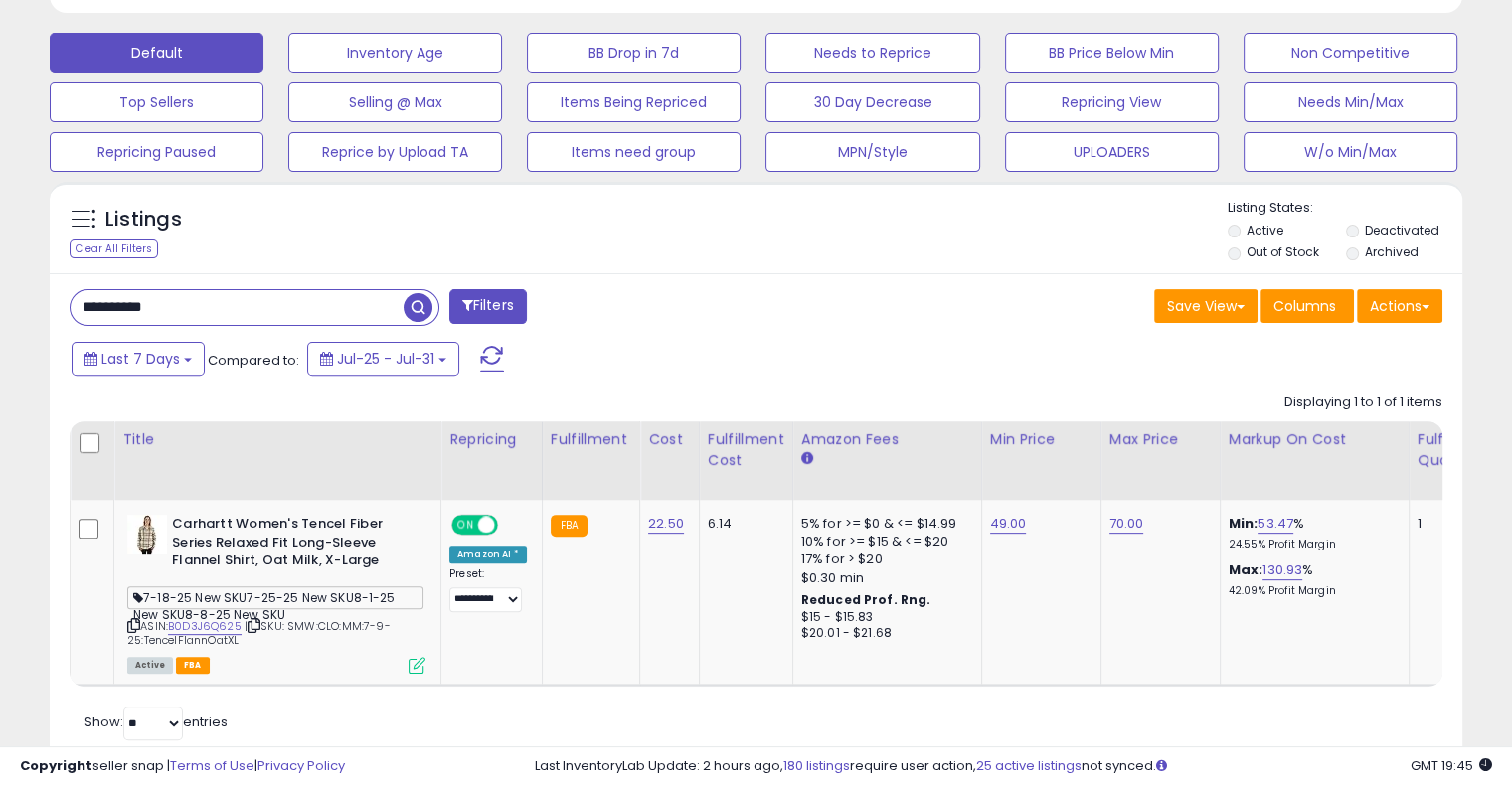 scroll, scrollTop: 993270, scrollLeft: 993264, axis: both 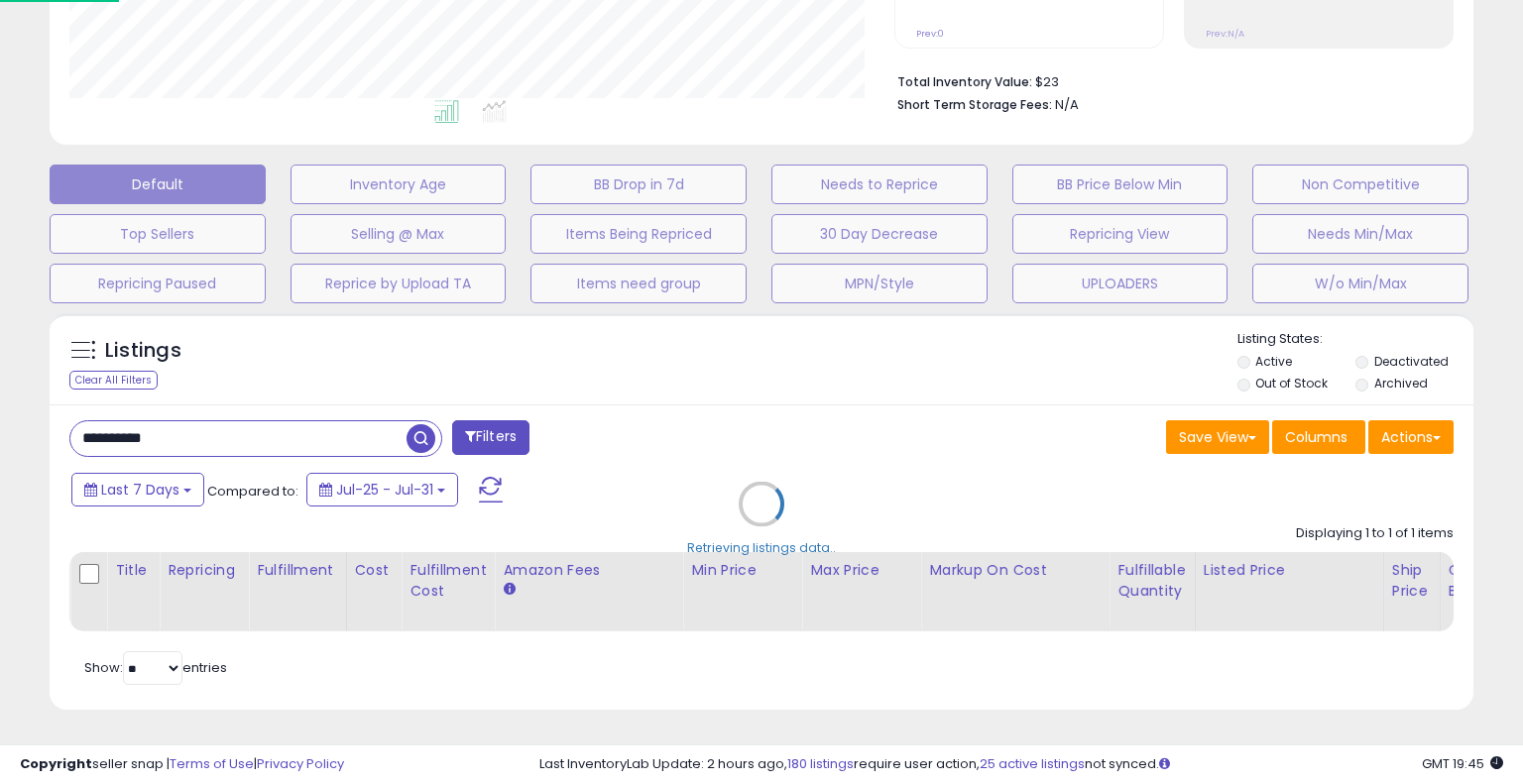 click on "Retrieving listings data.." at bounding box center [762, 518] 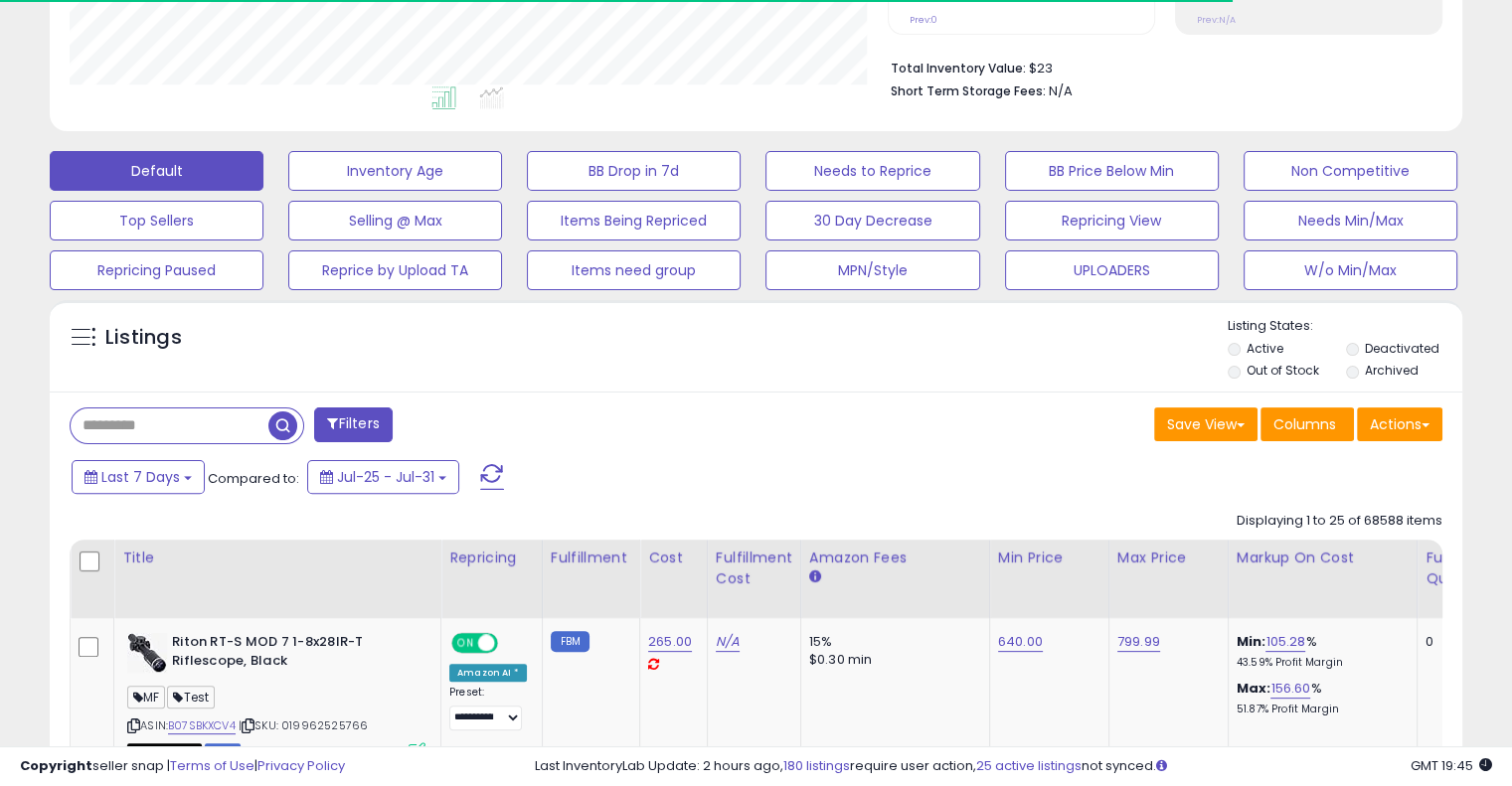scroll, scrollTop: 406, scrollLeft: 817, axis: both 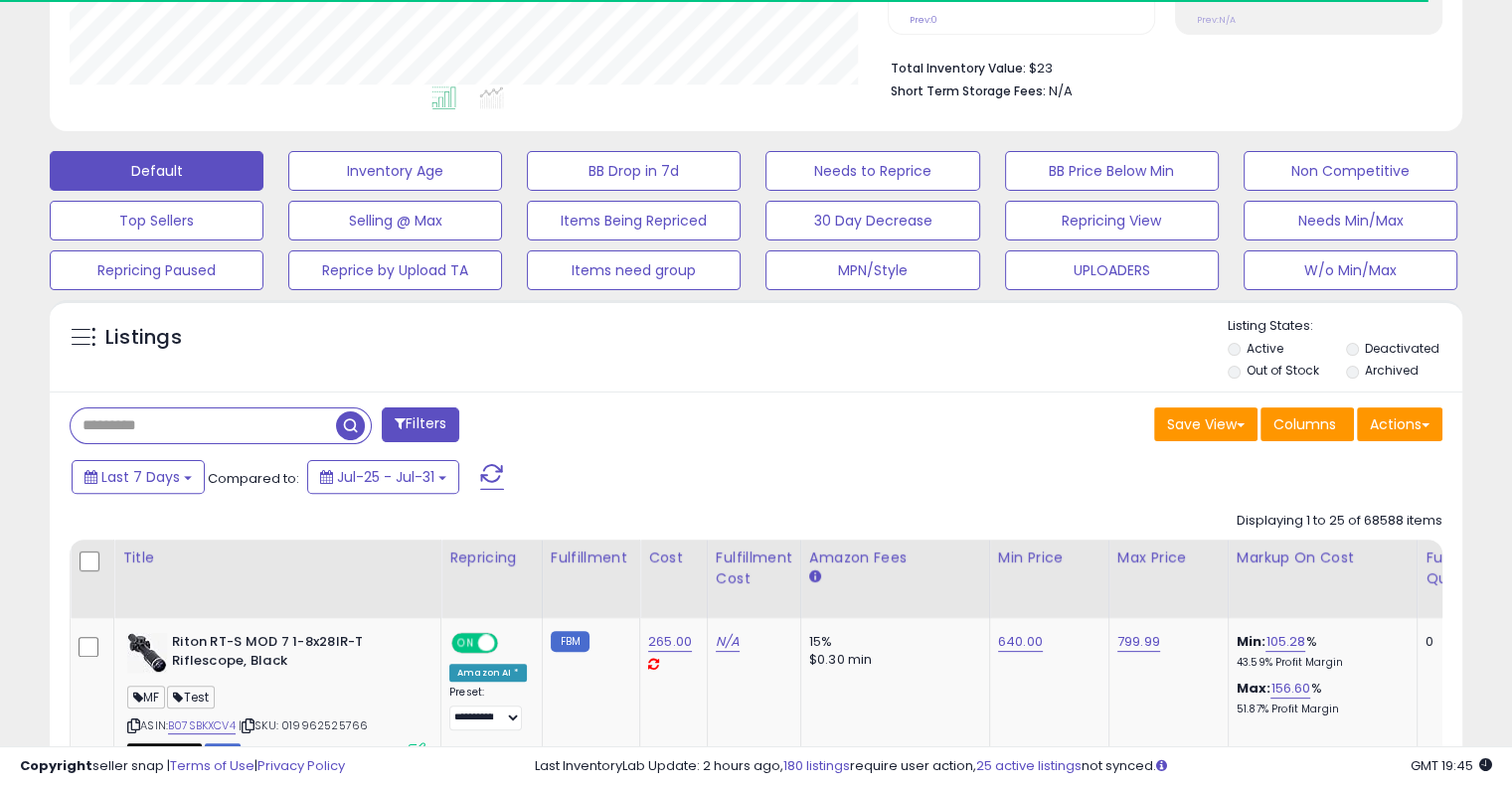click at bounding box center (203, 425) 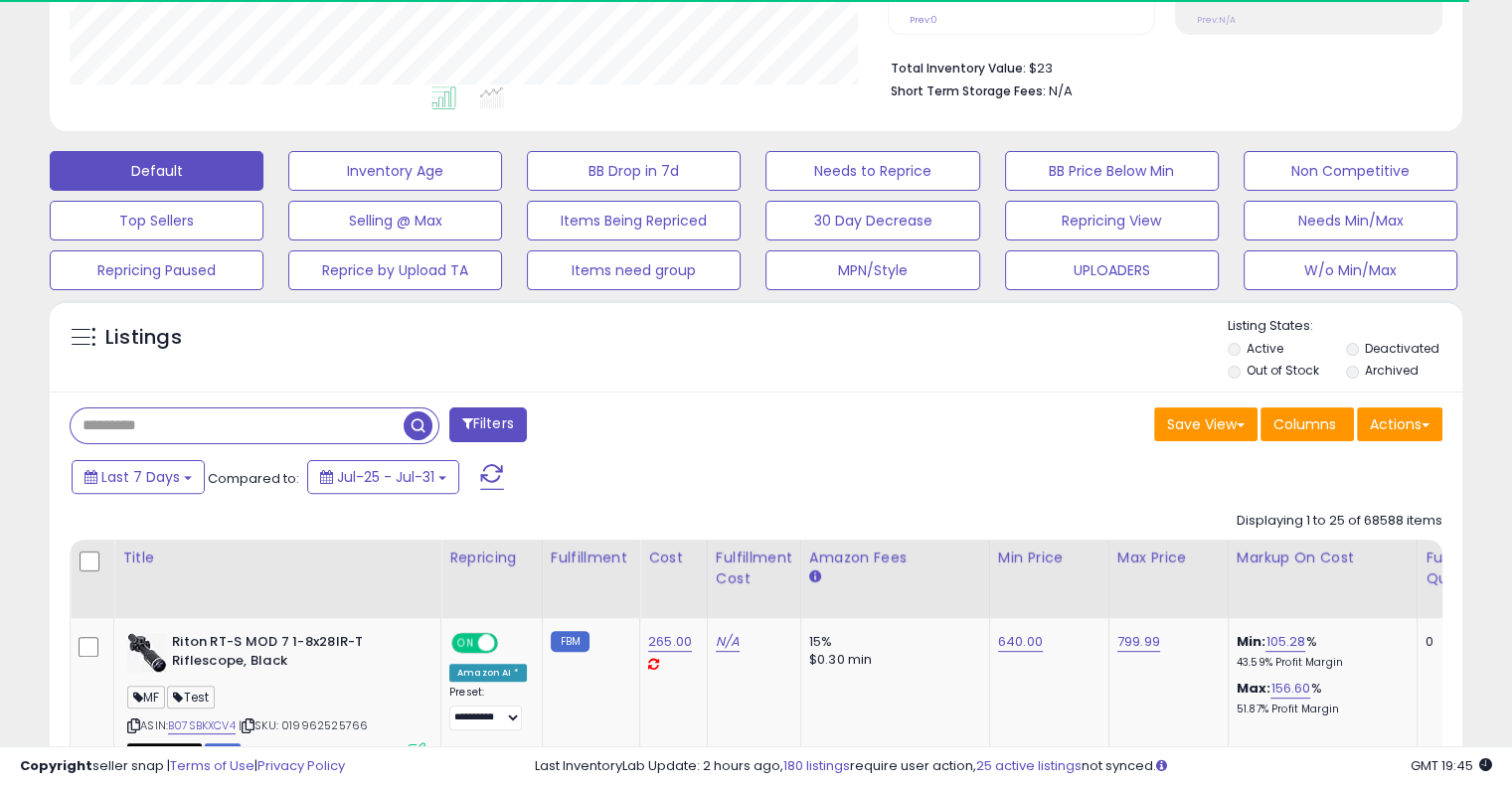 paste on "**********" 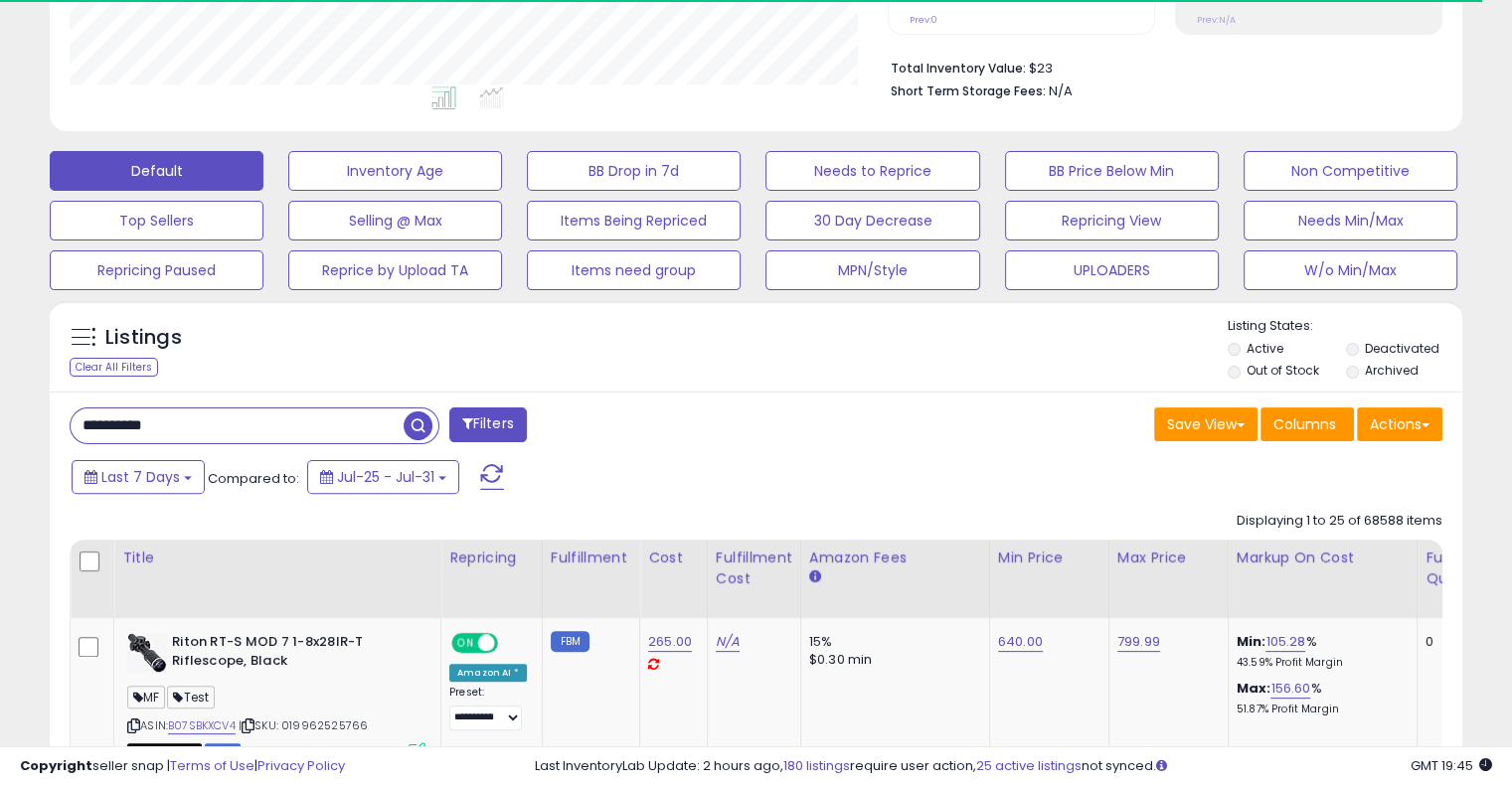 type on "**********" 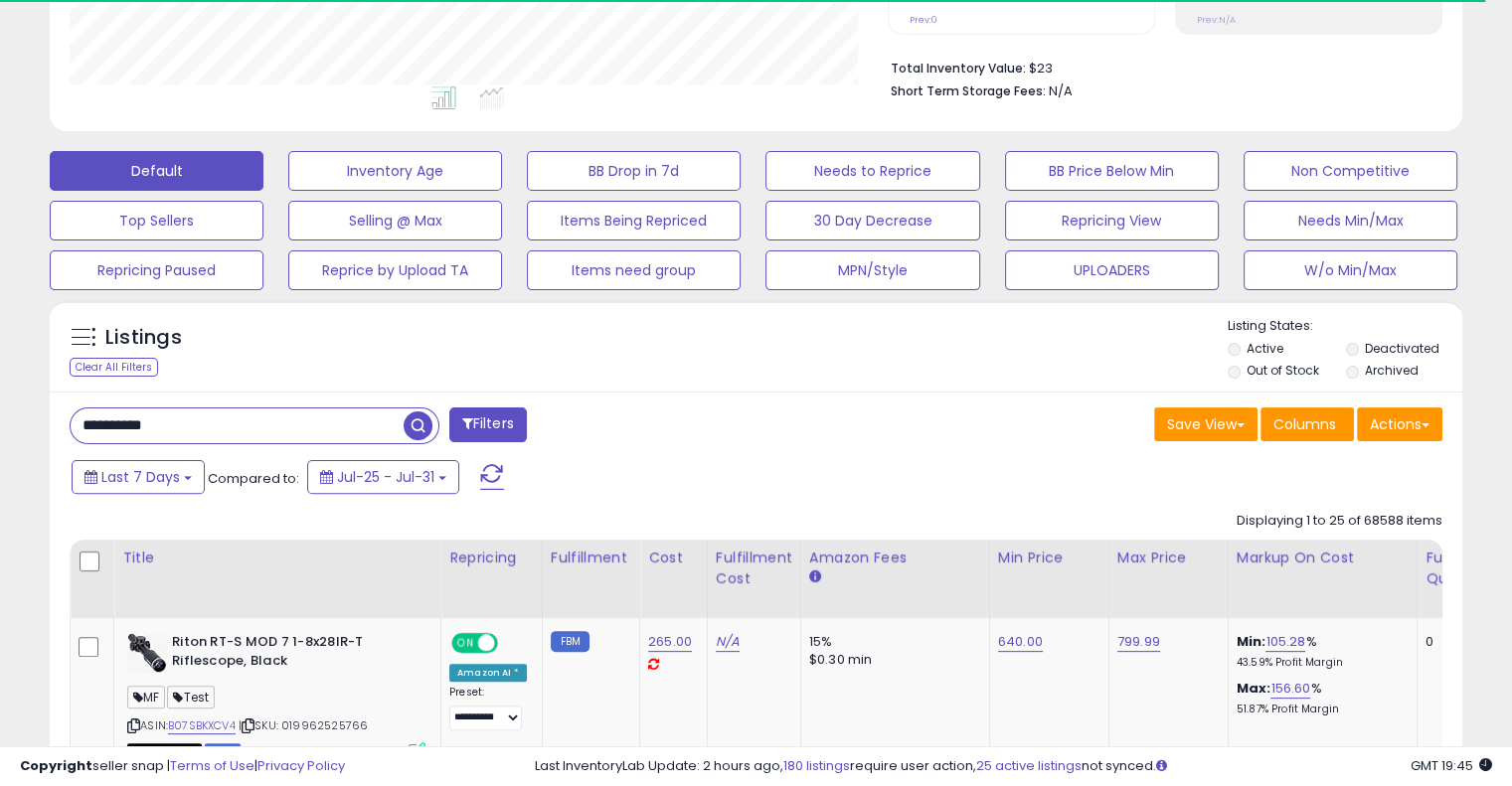 click at bounding box center [418, 425] 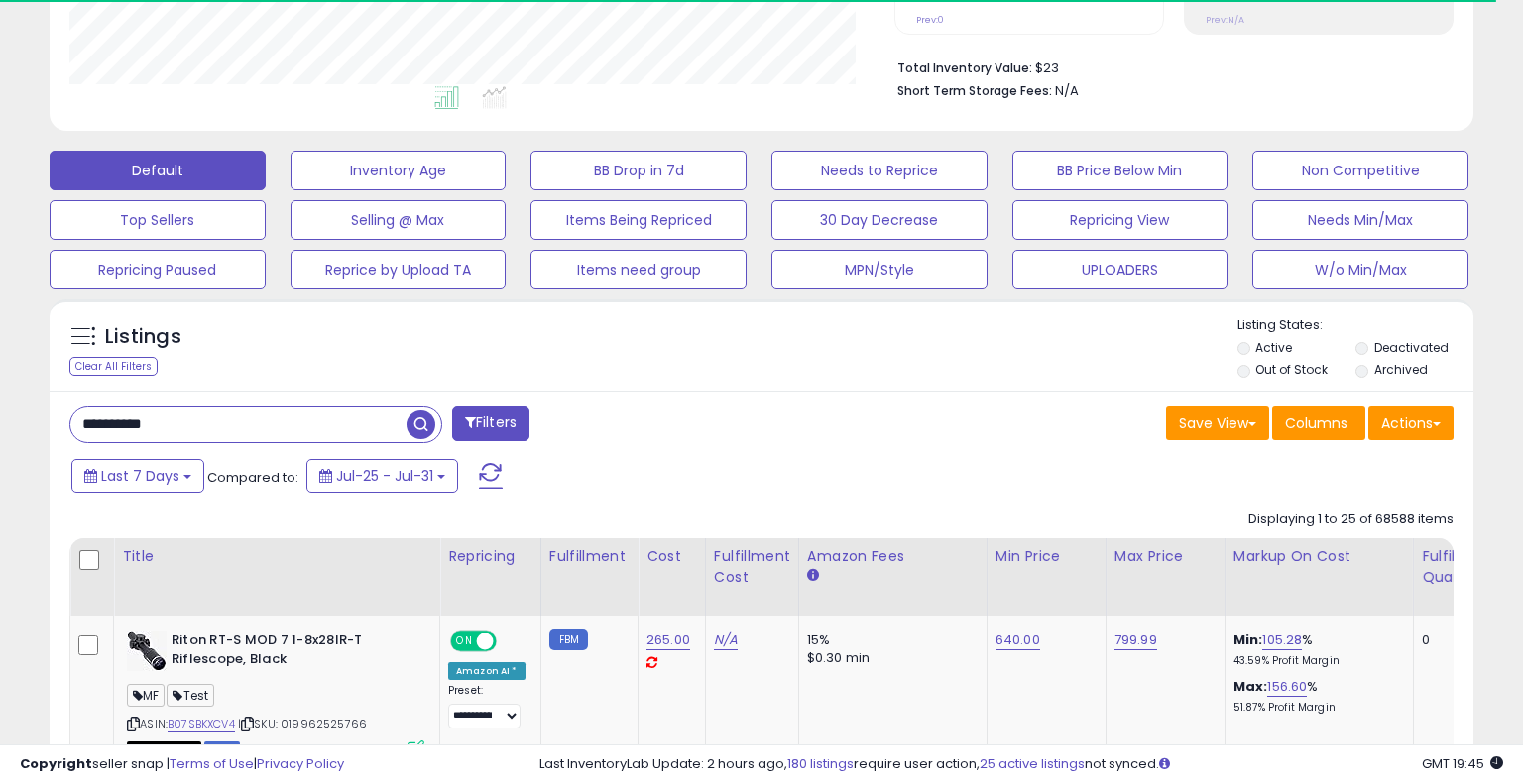 scroll, scrollTop: 990743, scrollLeft: 990712, axis: both 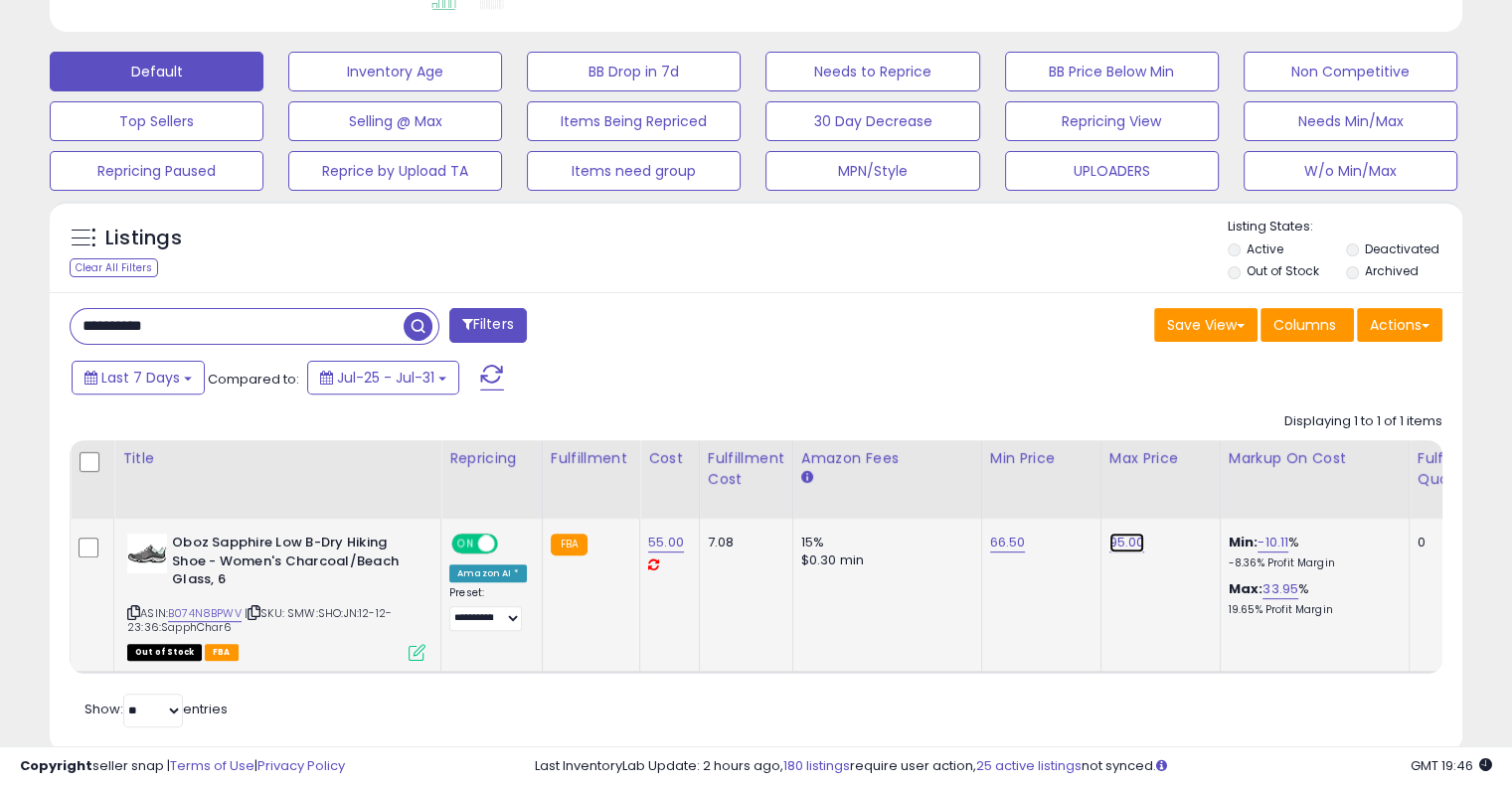 click on "95.00" at bounding box center [1127, 543] 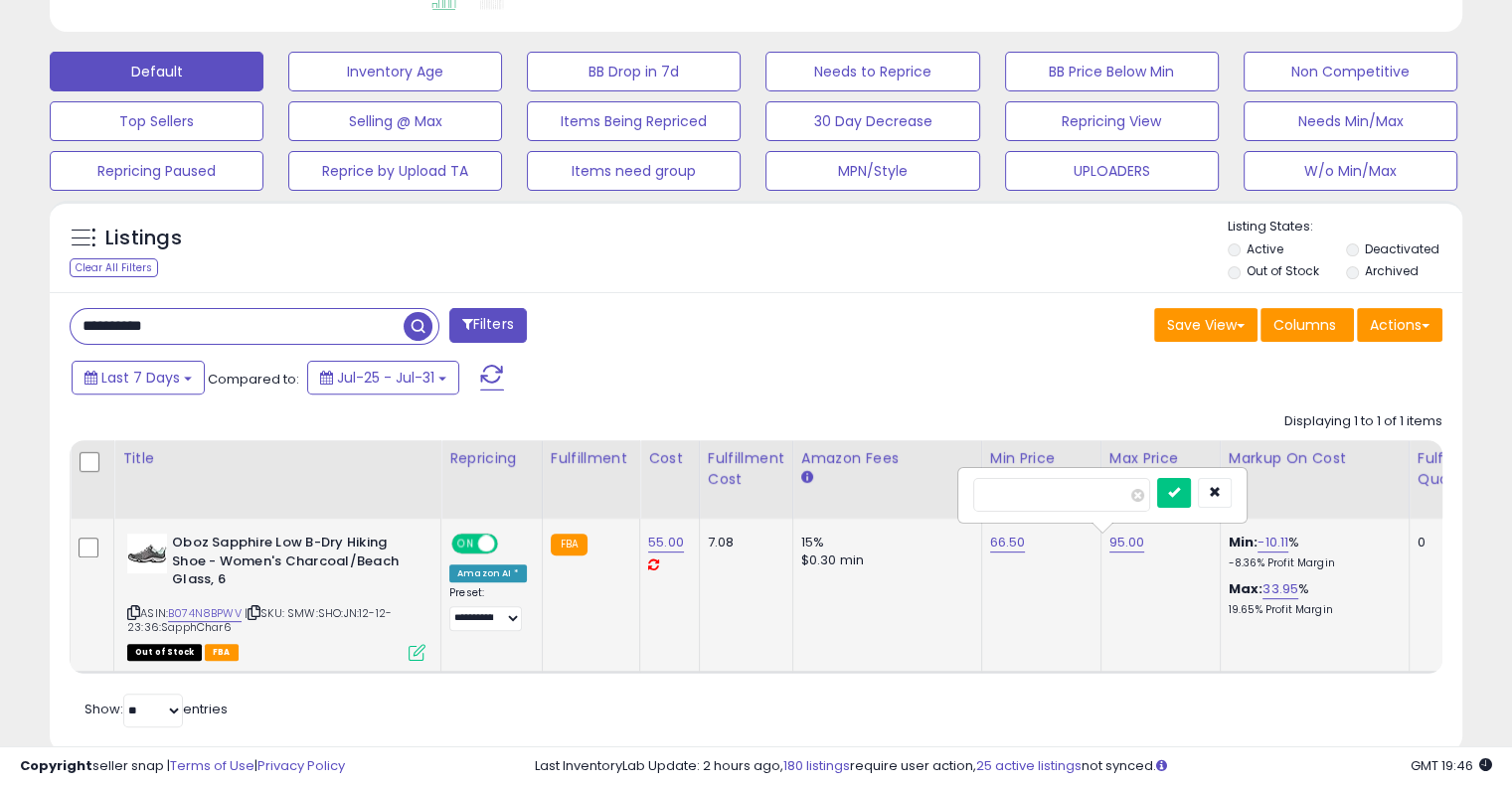 click on "*****" at bounding box center (1062, 495) 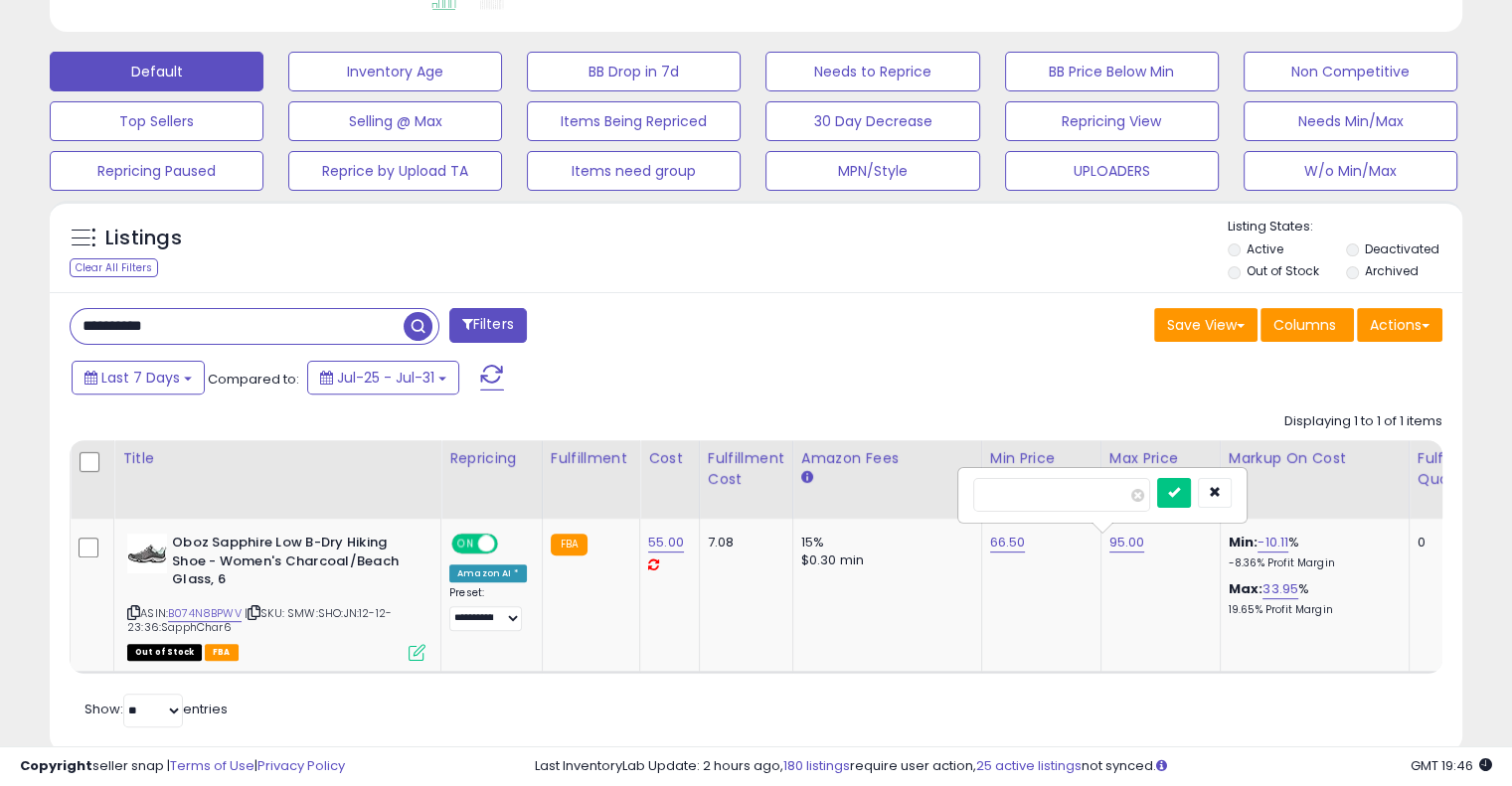 type on "***" 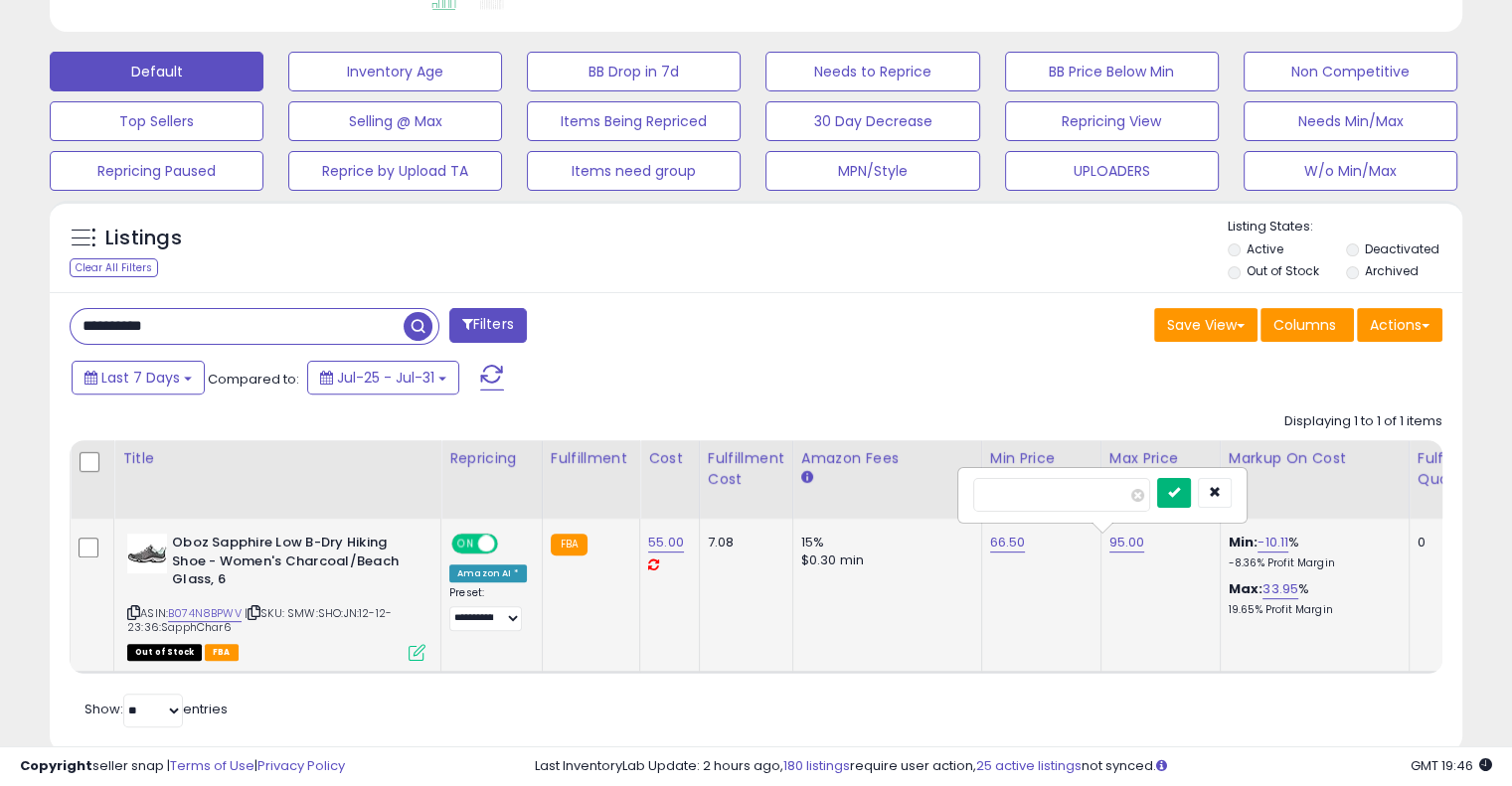 click at bounding box center [1174, 493] 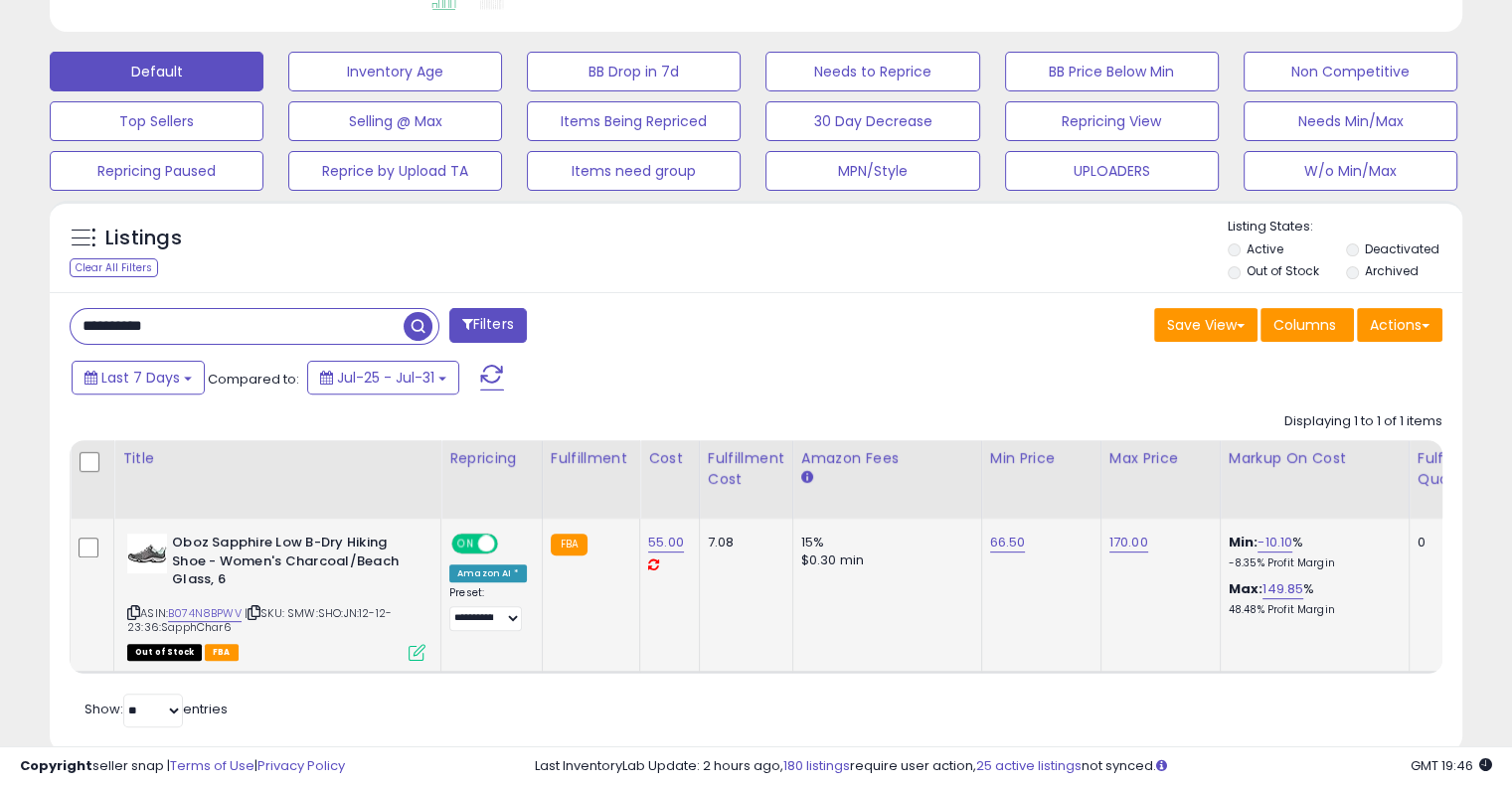 click on "66.50" at bounding box center (1038, 543) 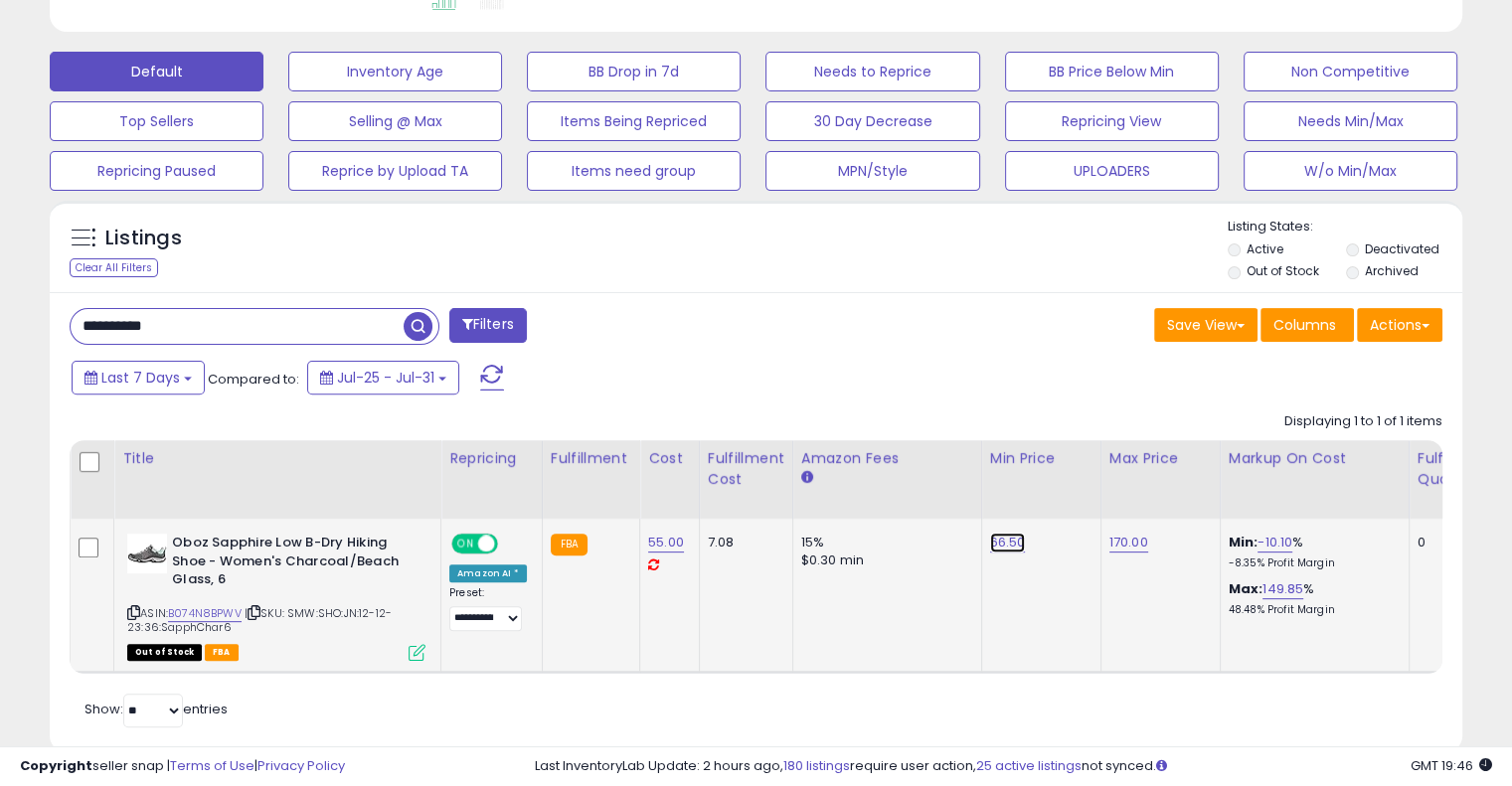 click on "66.50" at bounding box center [1008, 543] 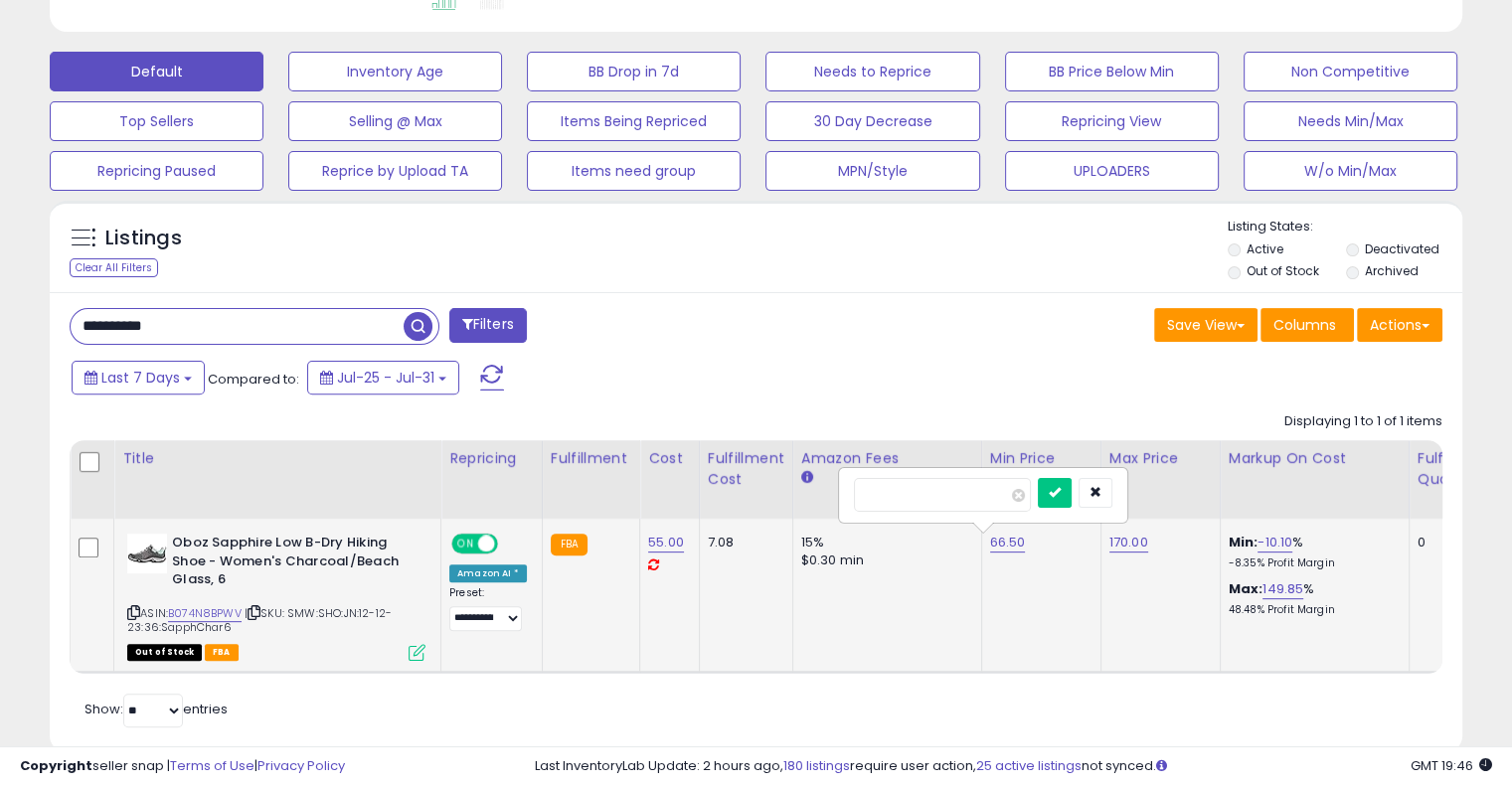click on "*****" at bounding box center [942, 495] 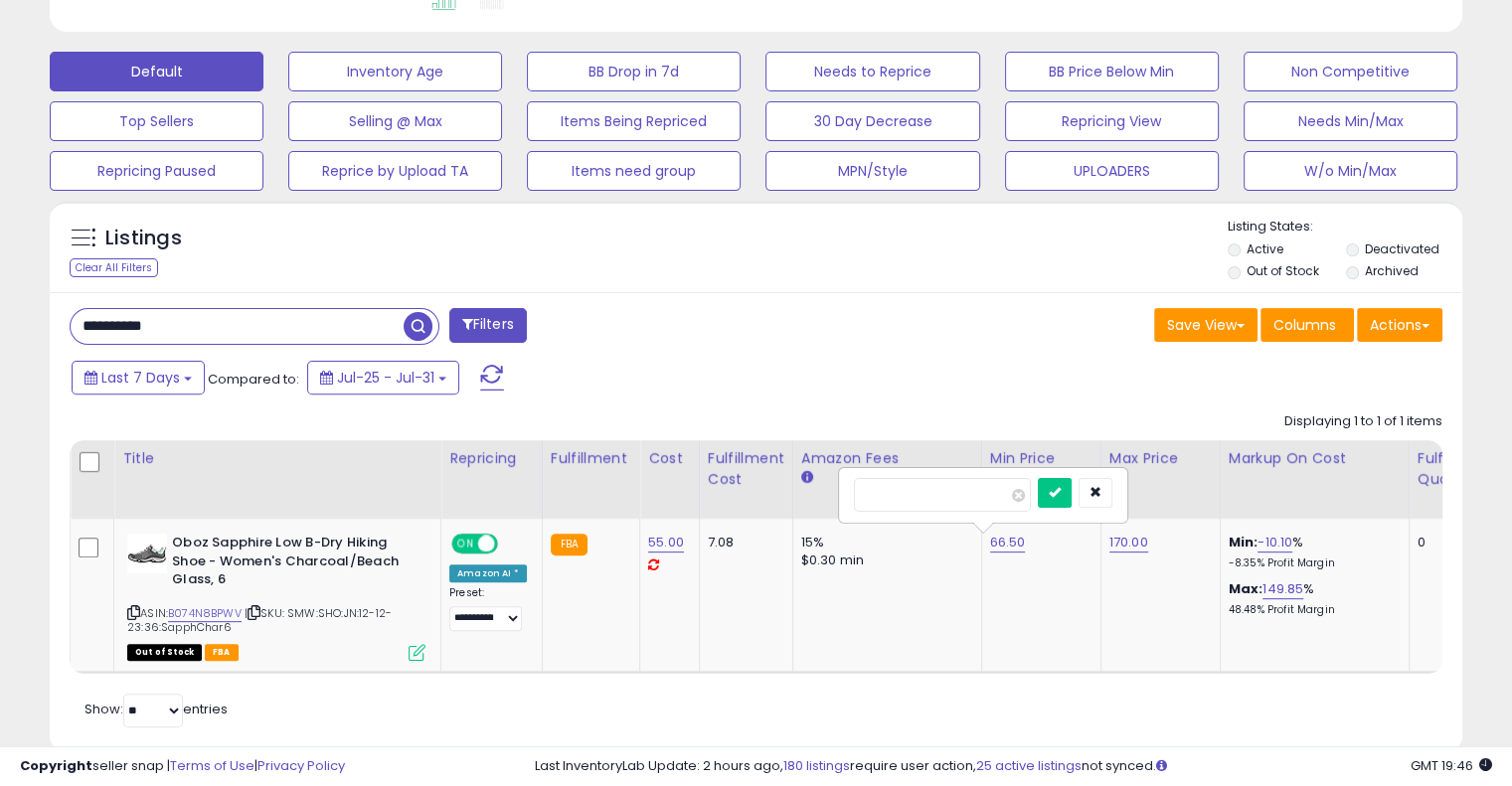 type on "**" 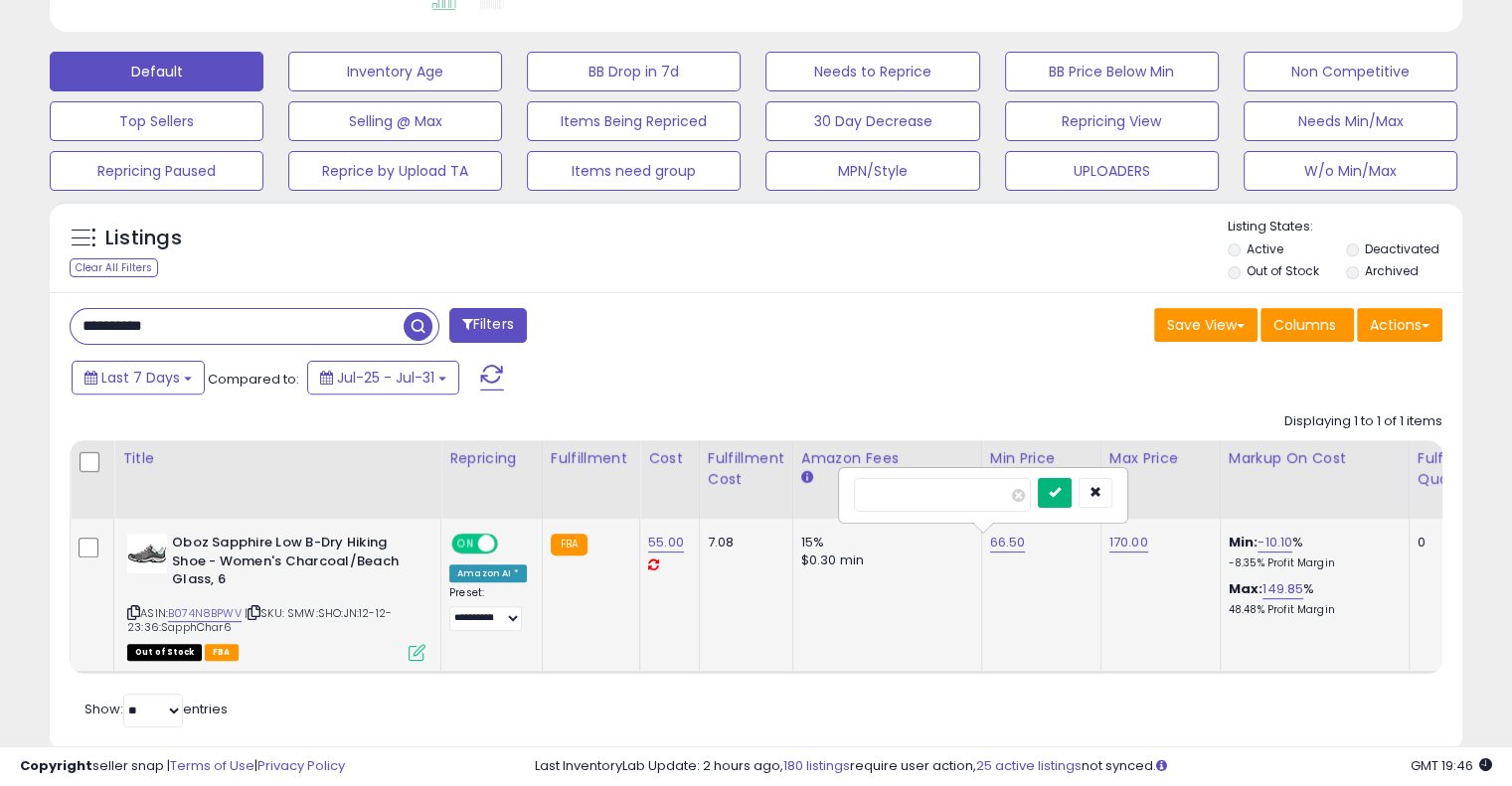 click at bounding box center [1055, 492] 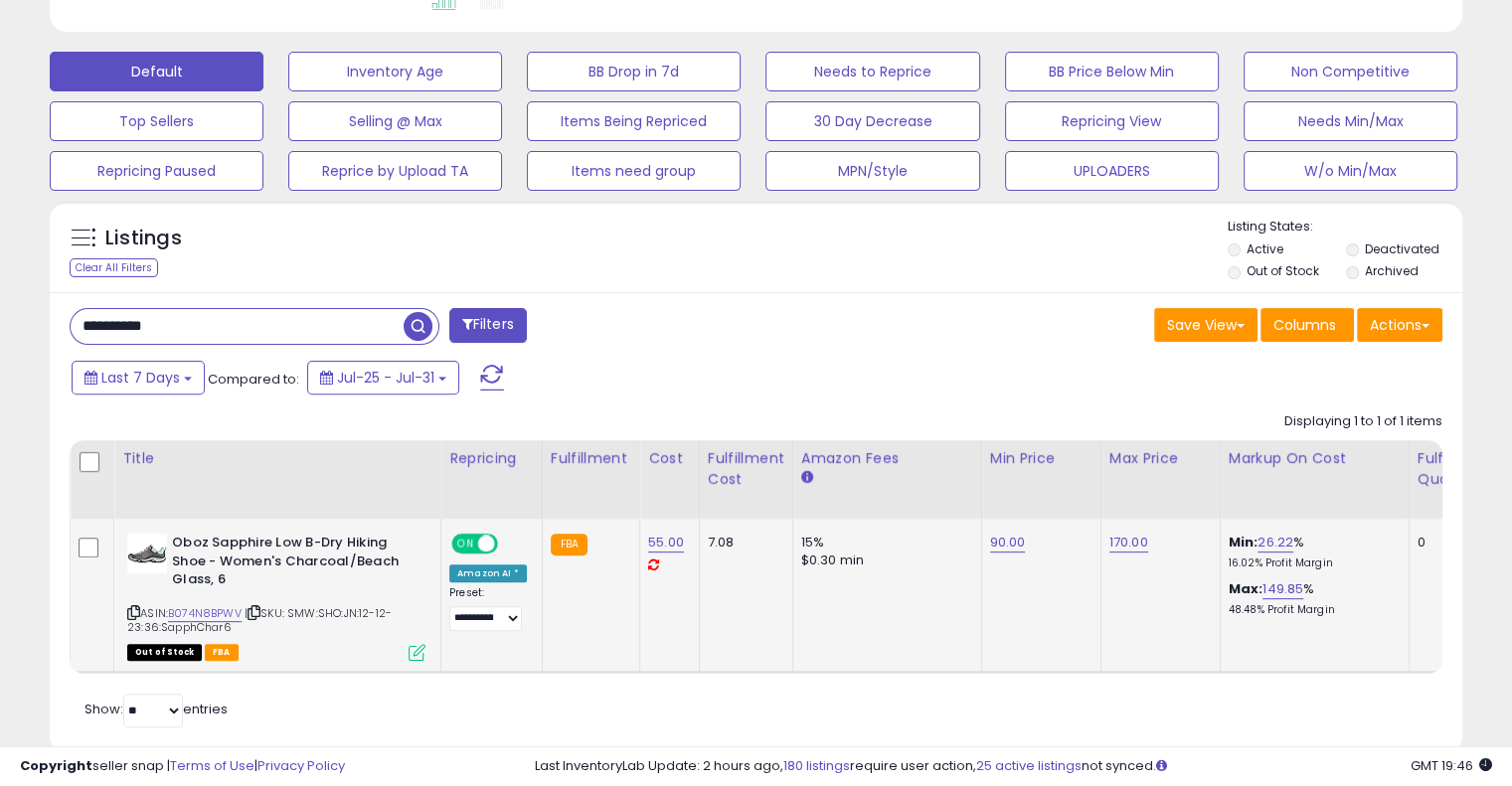 click on "**********" at bounding box center [756, 522] 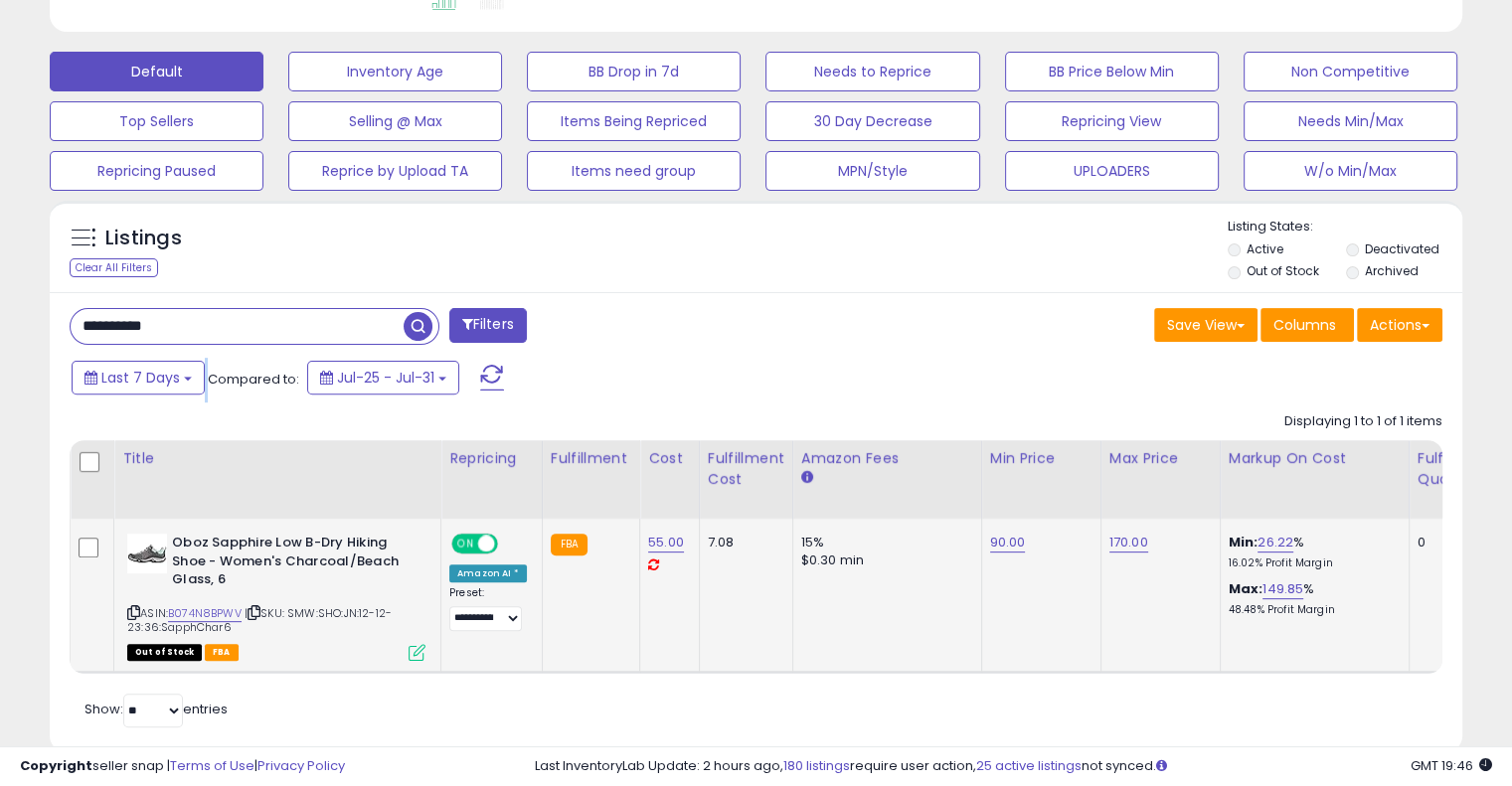 click on "**********" at bounding box center (756, 522) 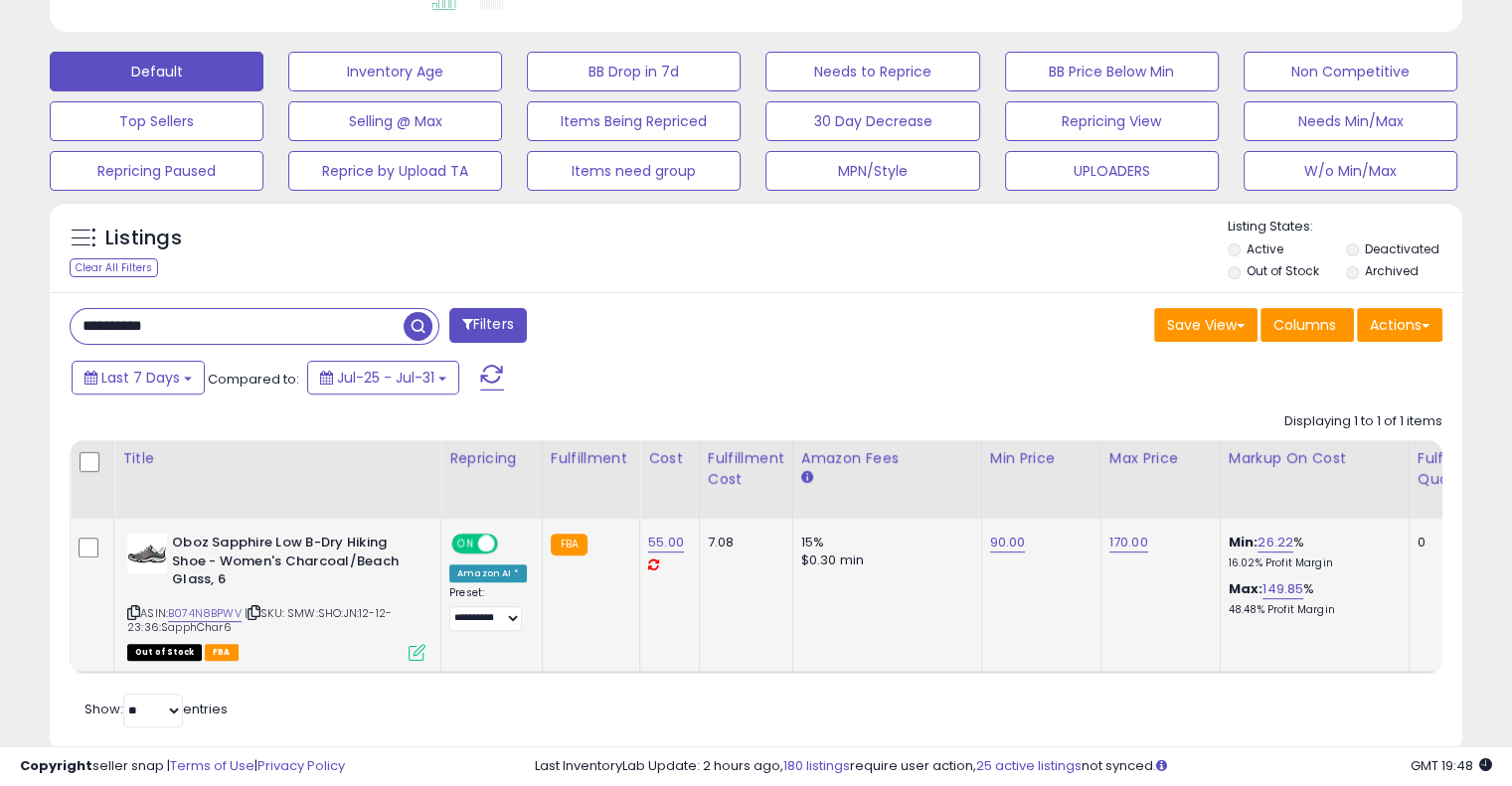 click on "**********" at bounding box center (756, 522) 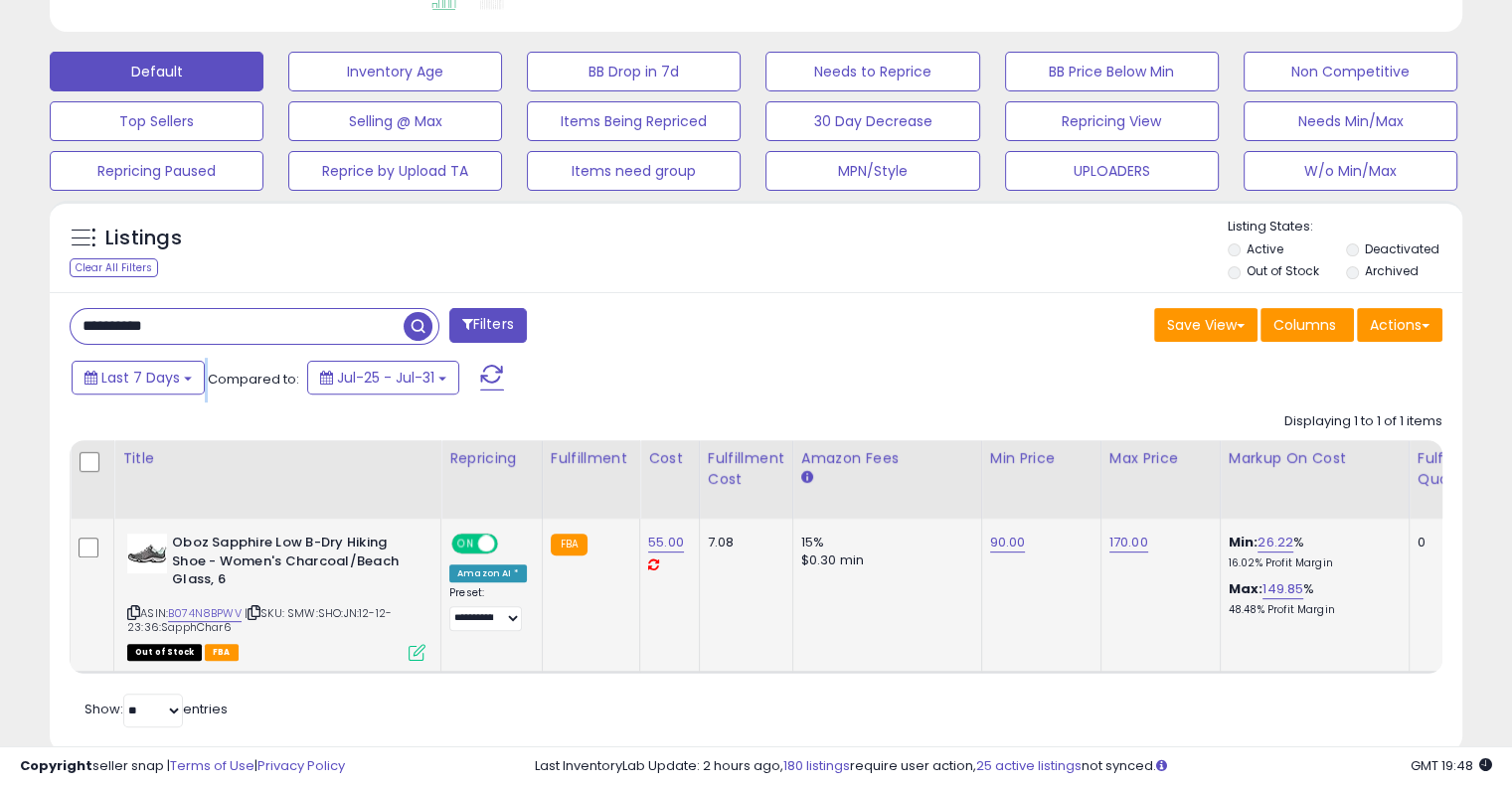 drag, startPoint x: 252, startPoint y: 349, endPoint x: 252, endPoint y: 327, distance: 22 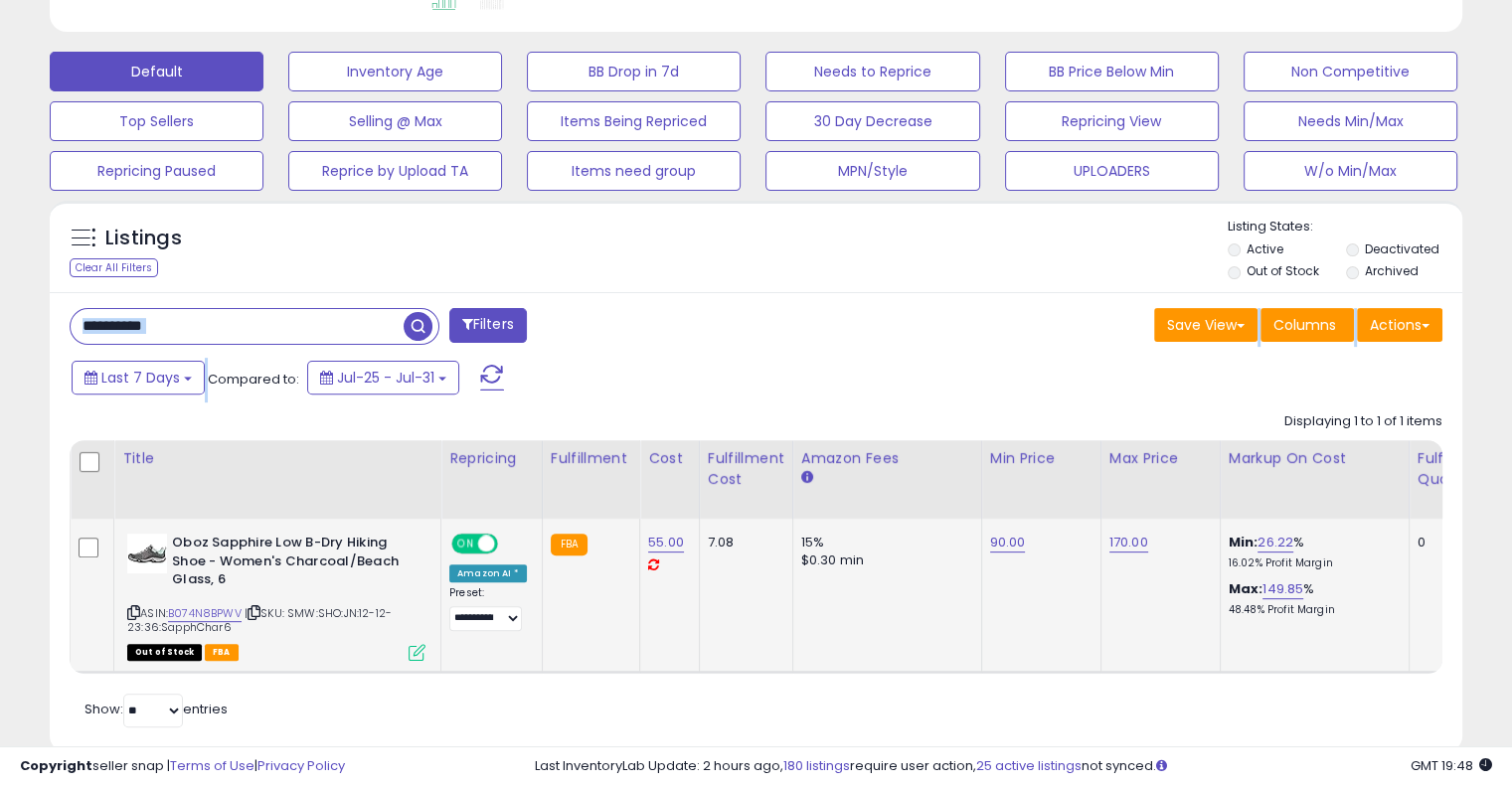click on "**********" at bounding box center (237, 326) 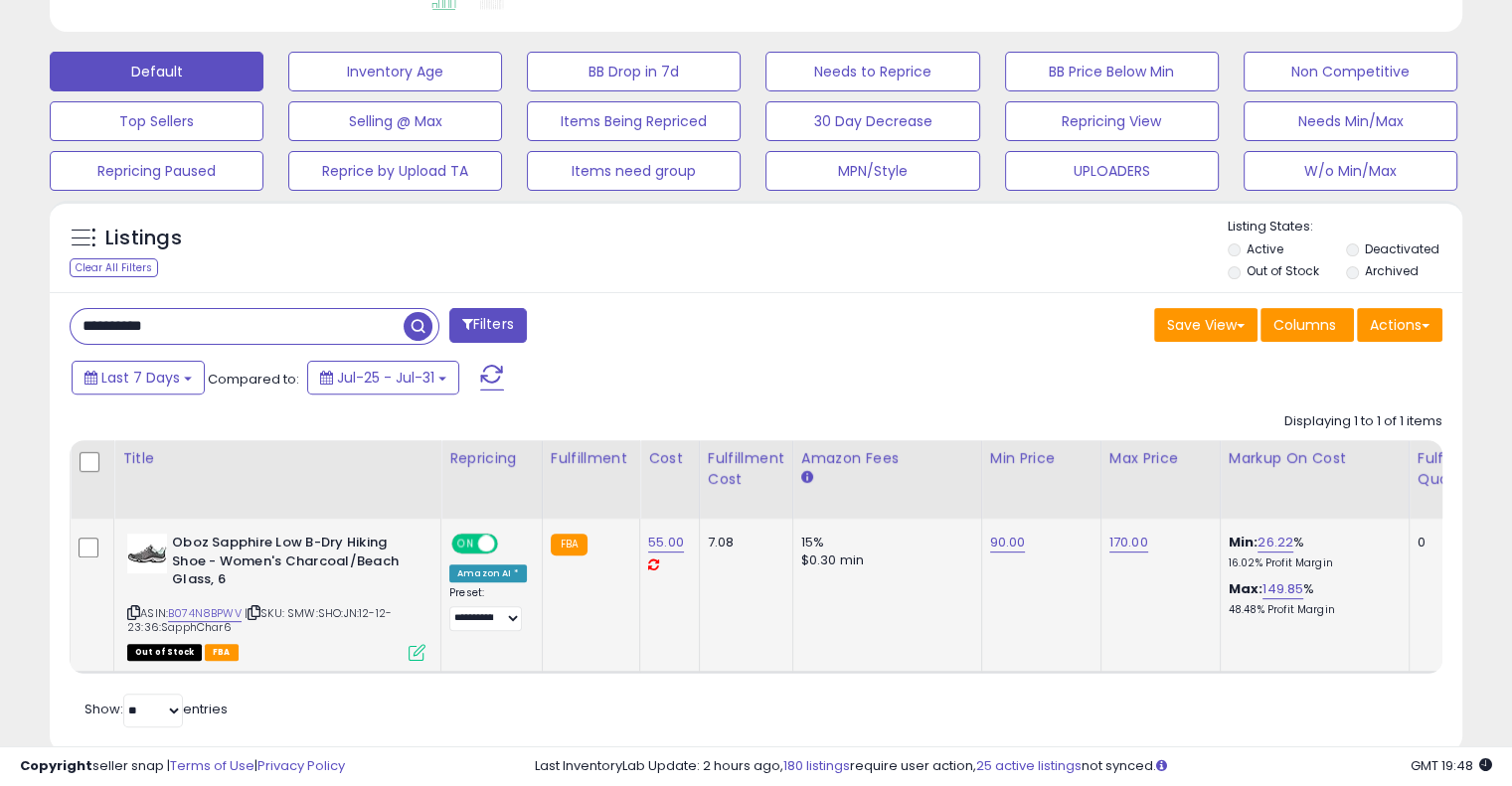 click on "**********" at bounding box center (237, 326) 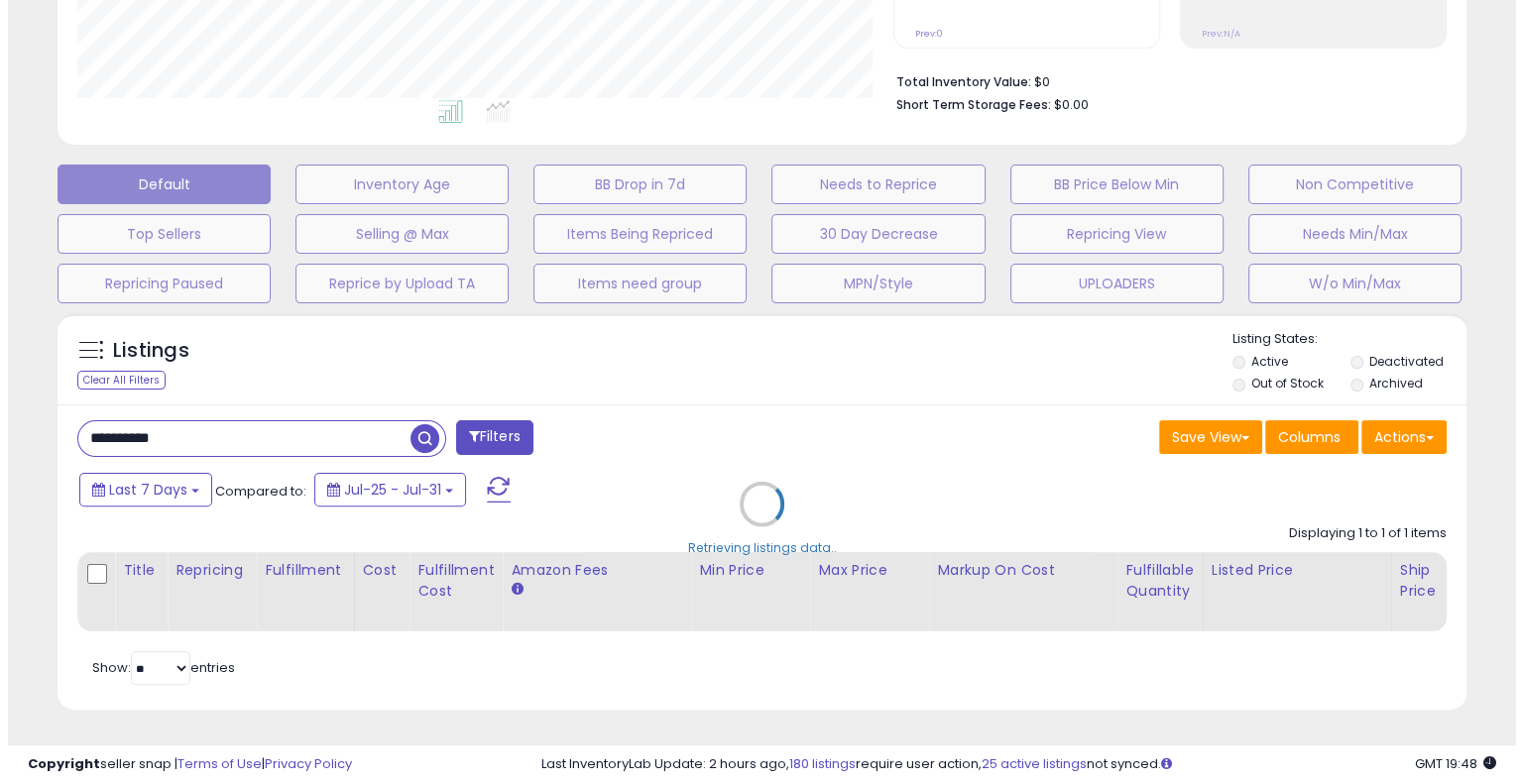 scroll, scrollTop: 474, scrollLeft: 0, axis: vertical 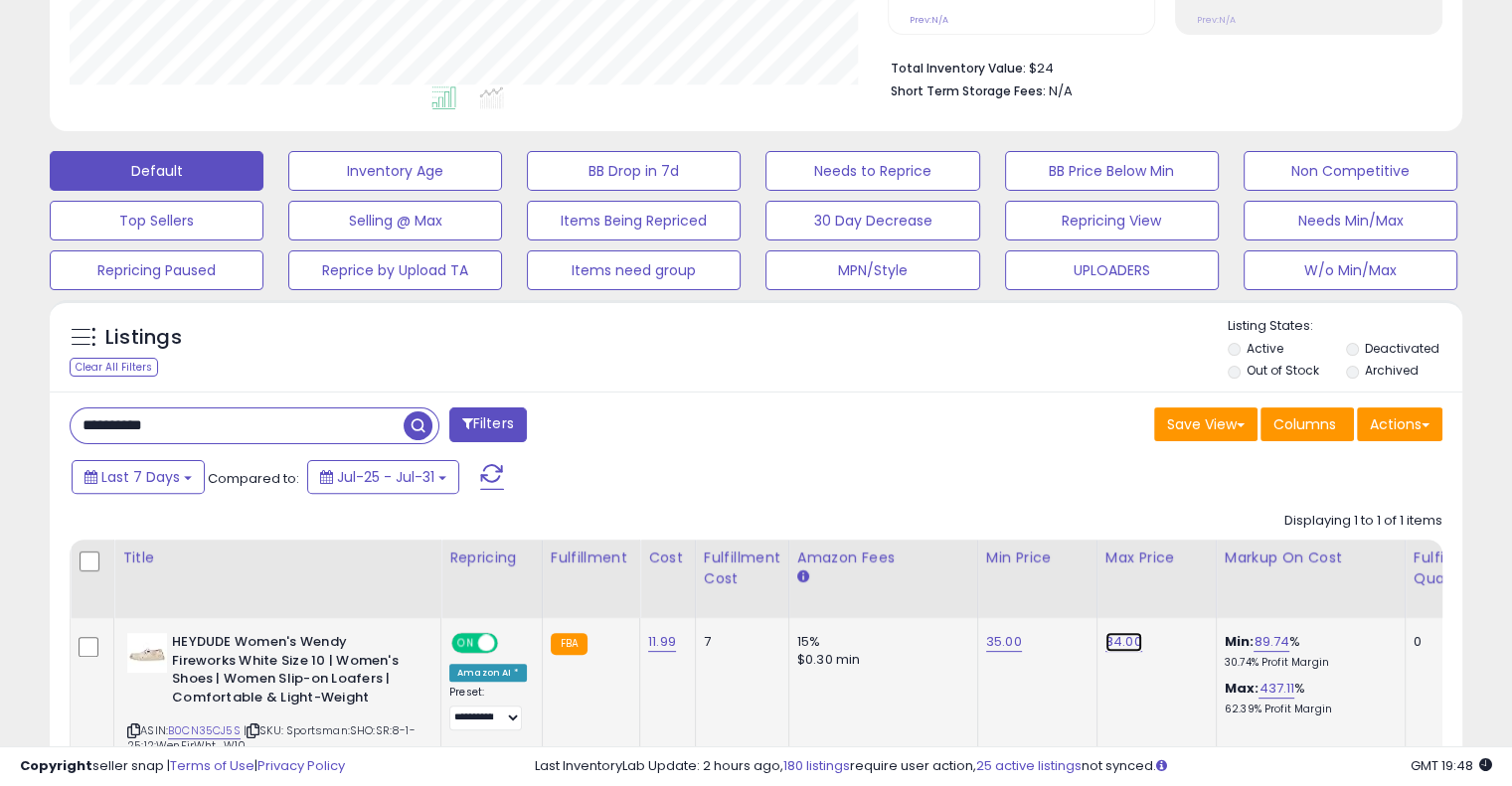 click on "84.00" at bounding box center (1123, 642) 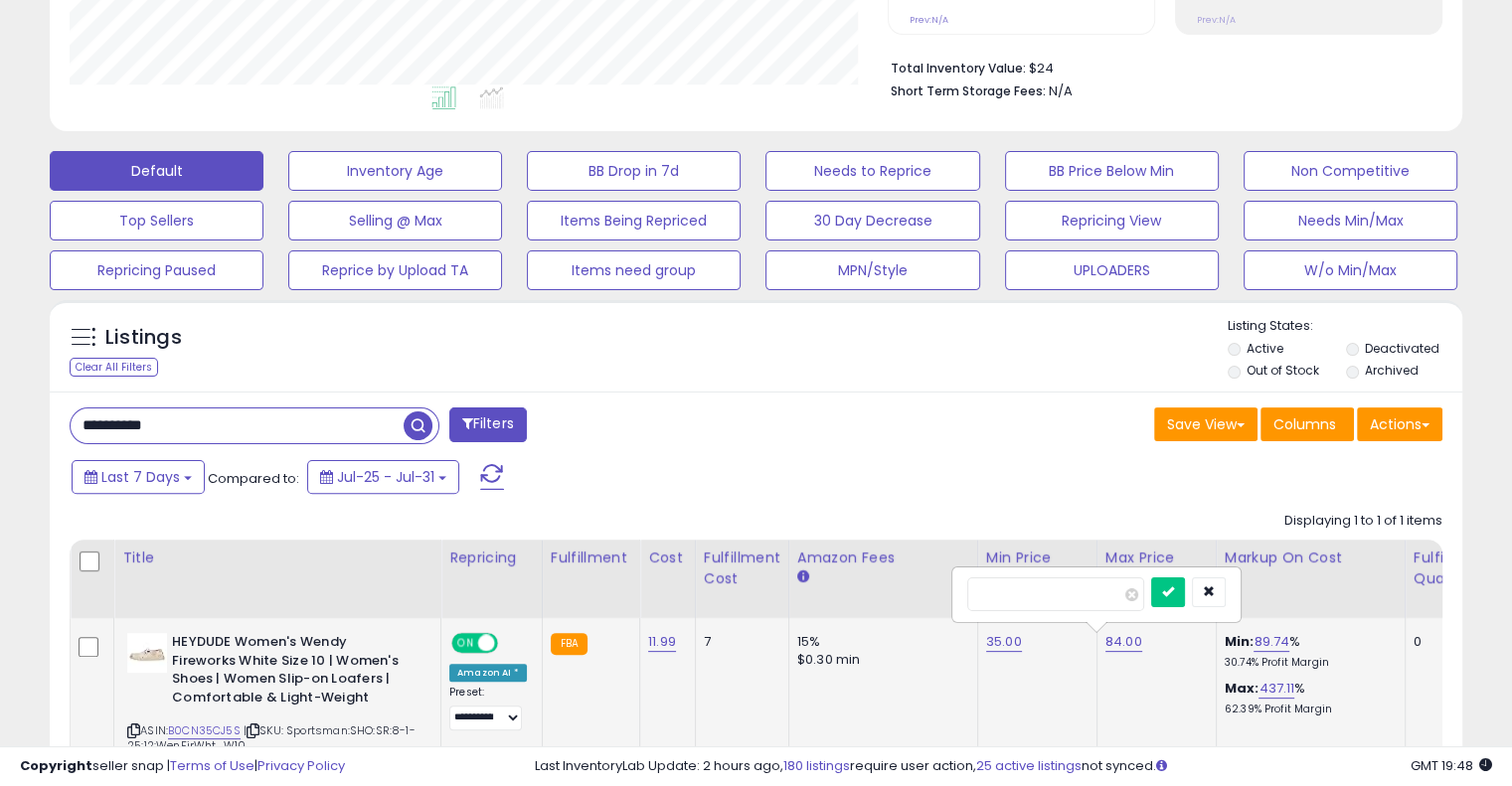 type on "*" 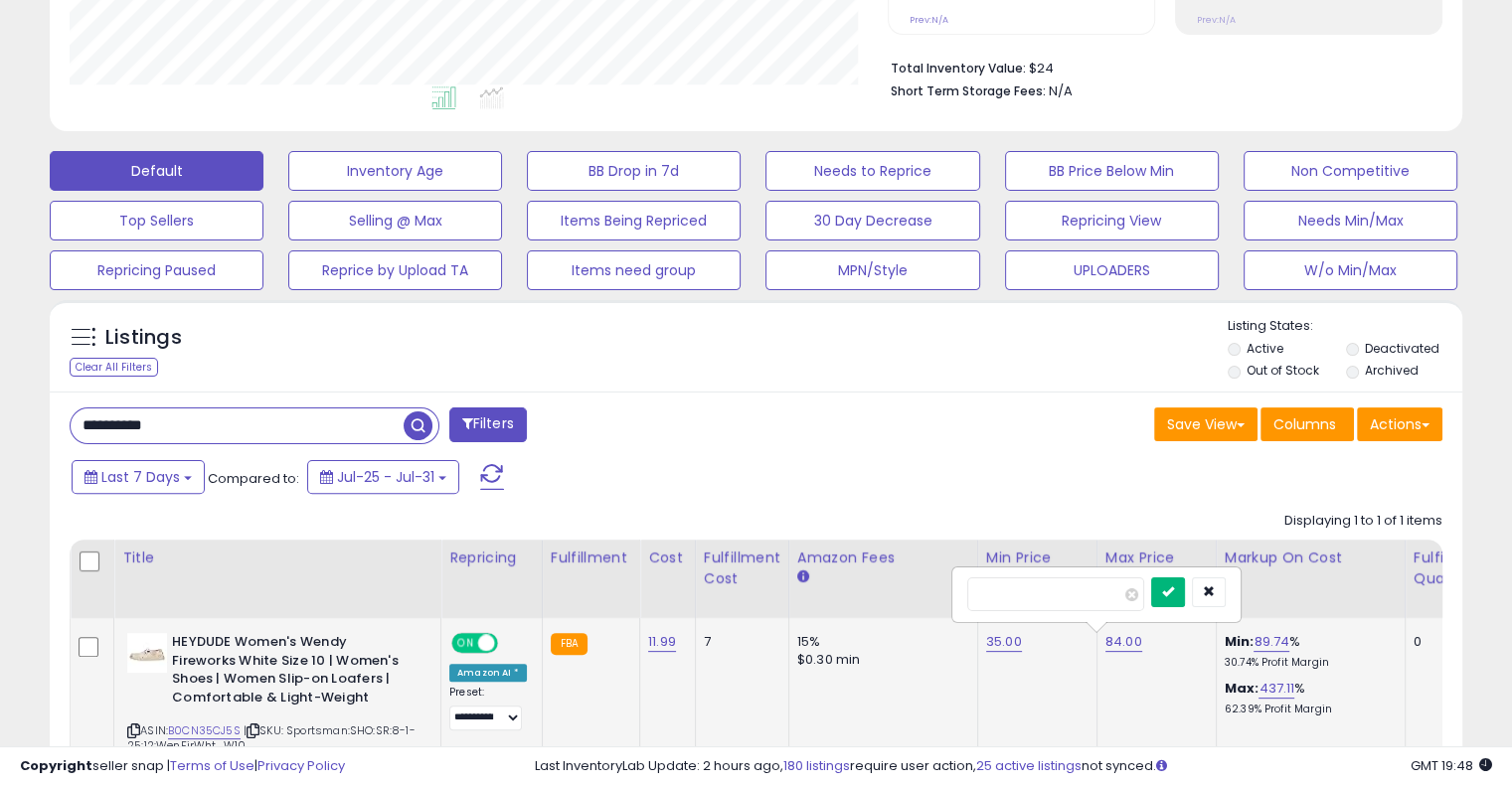 type on "**" 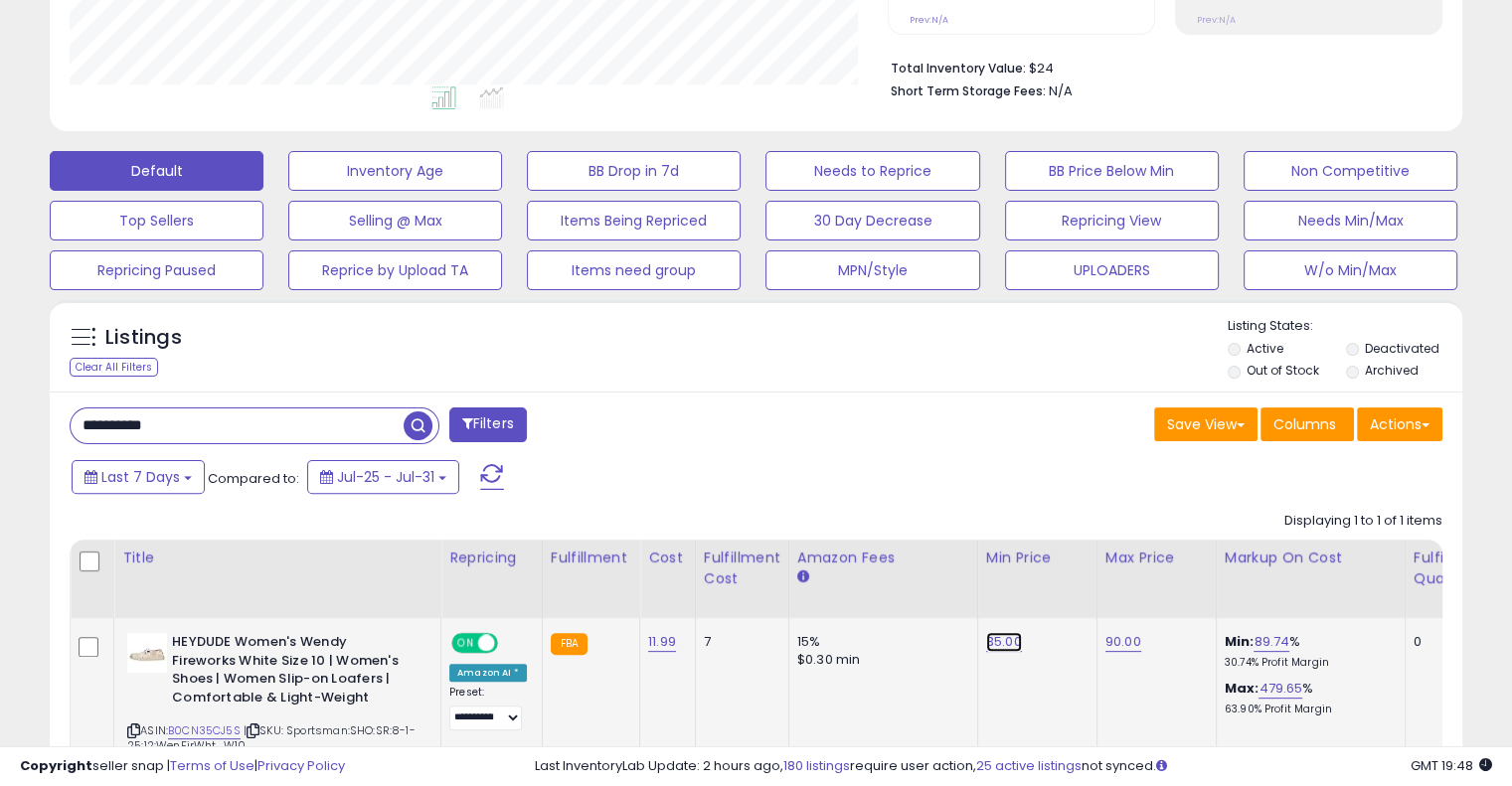 click on "35.00" at bounding box center [1004, 642] 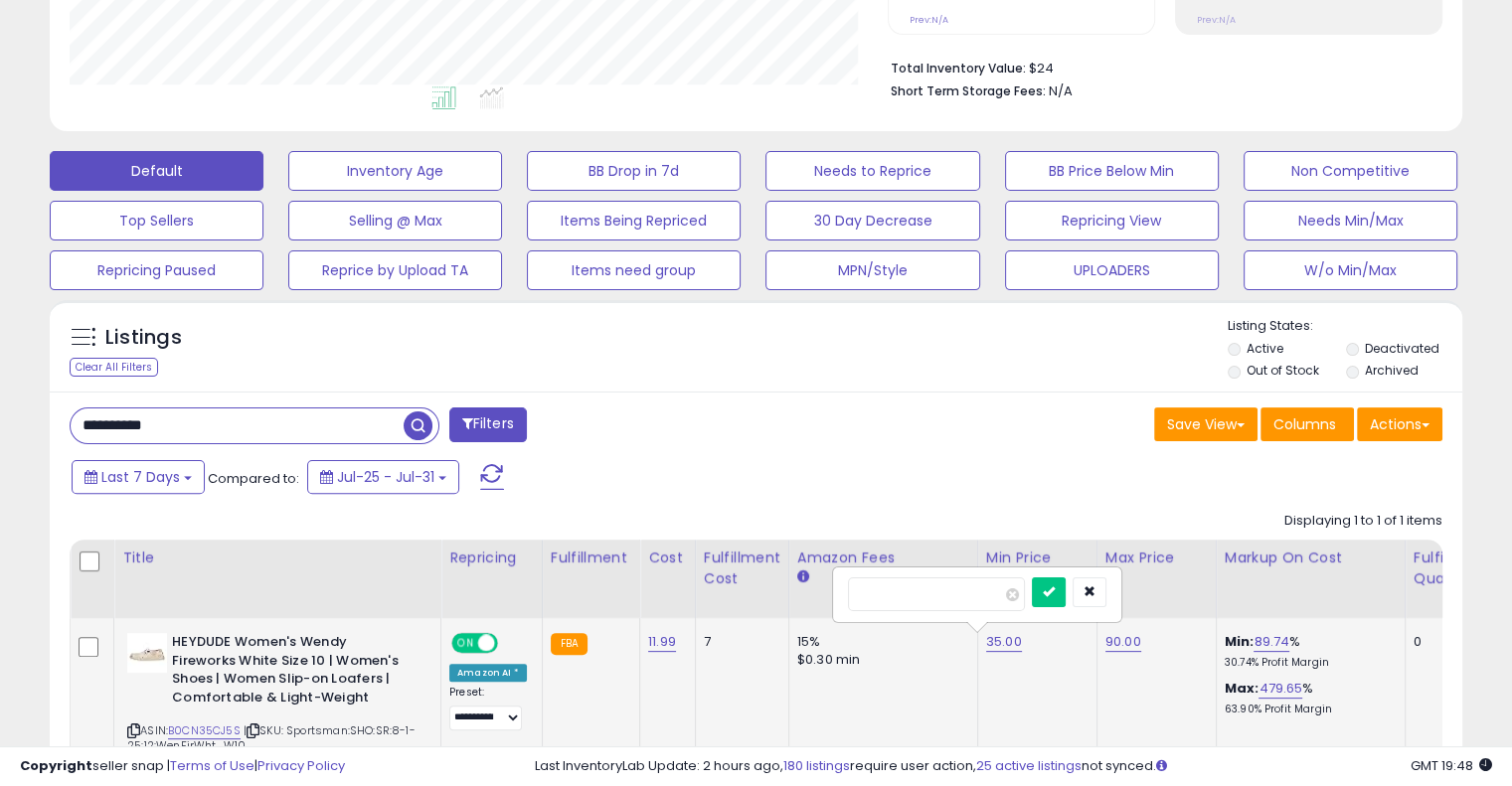 click on "*****" at bounding box center (936, 594) 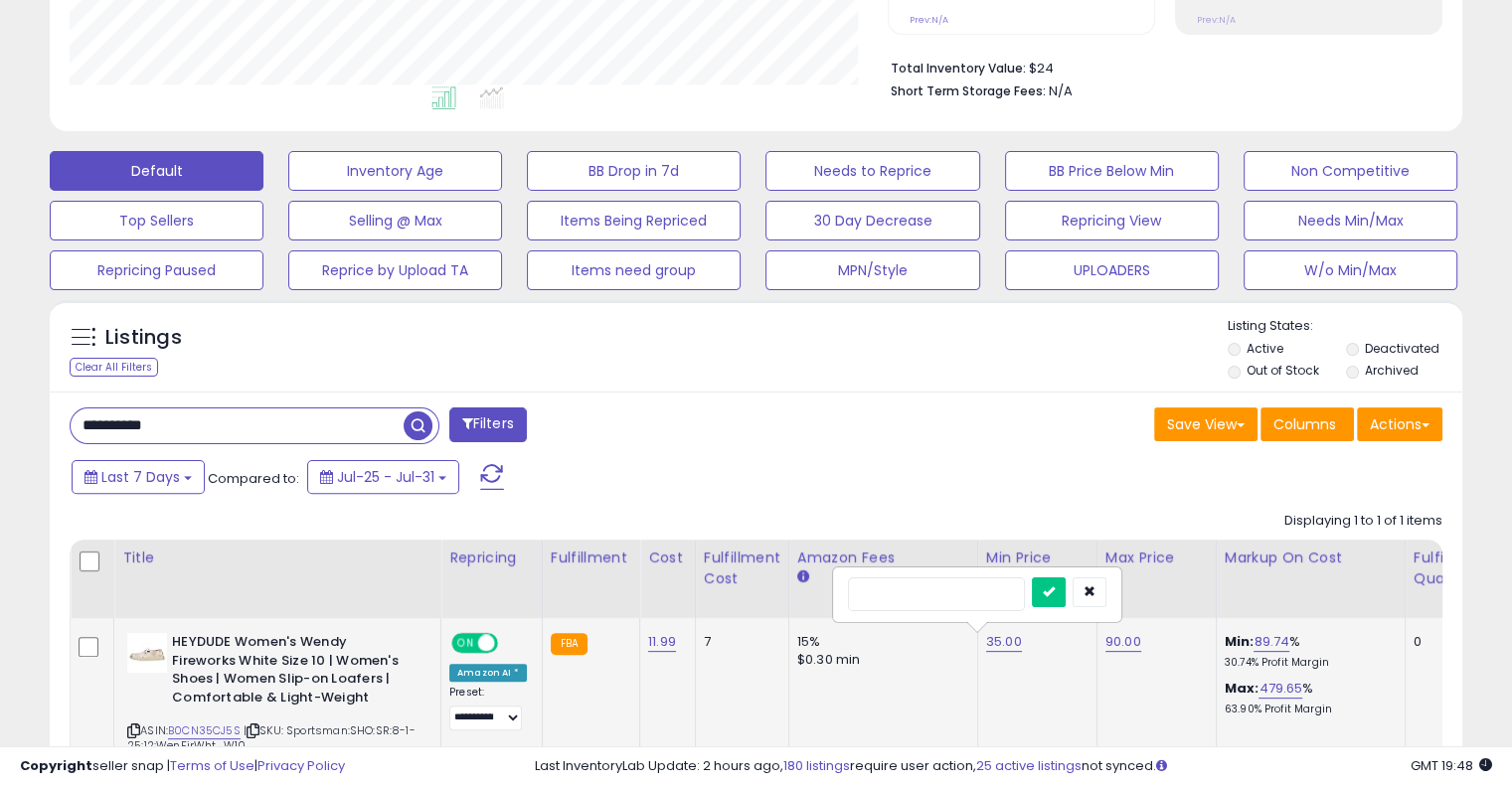 type on "**" 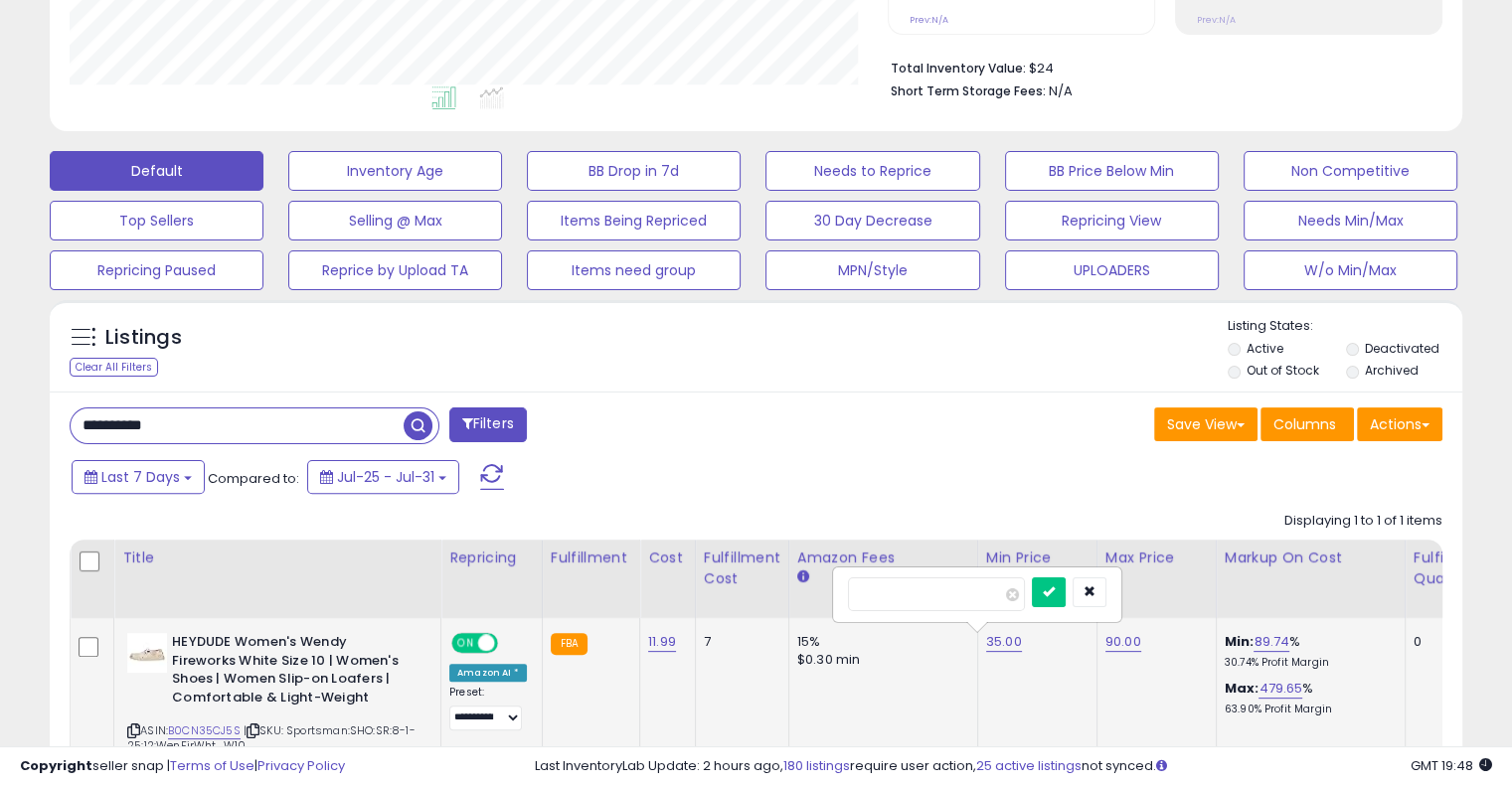 click at bounding box center (1049, 592) 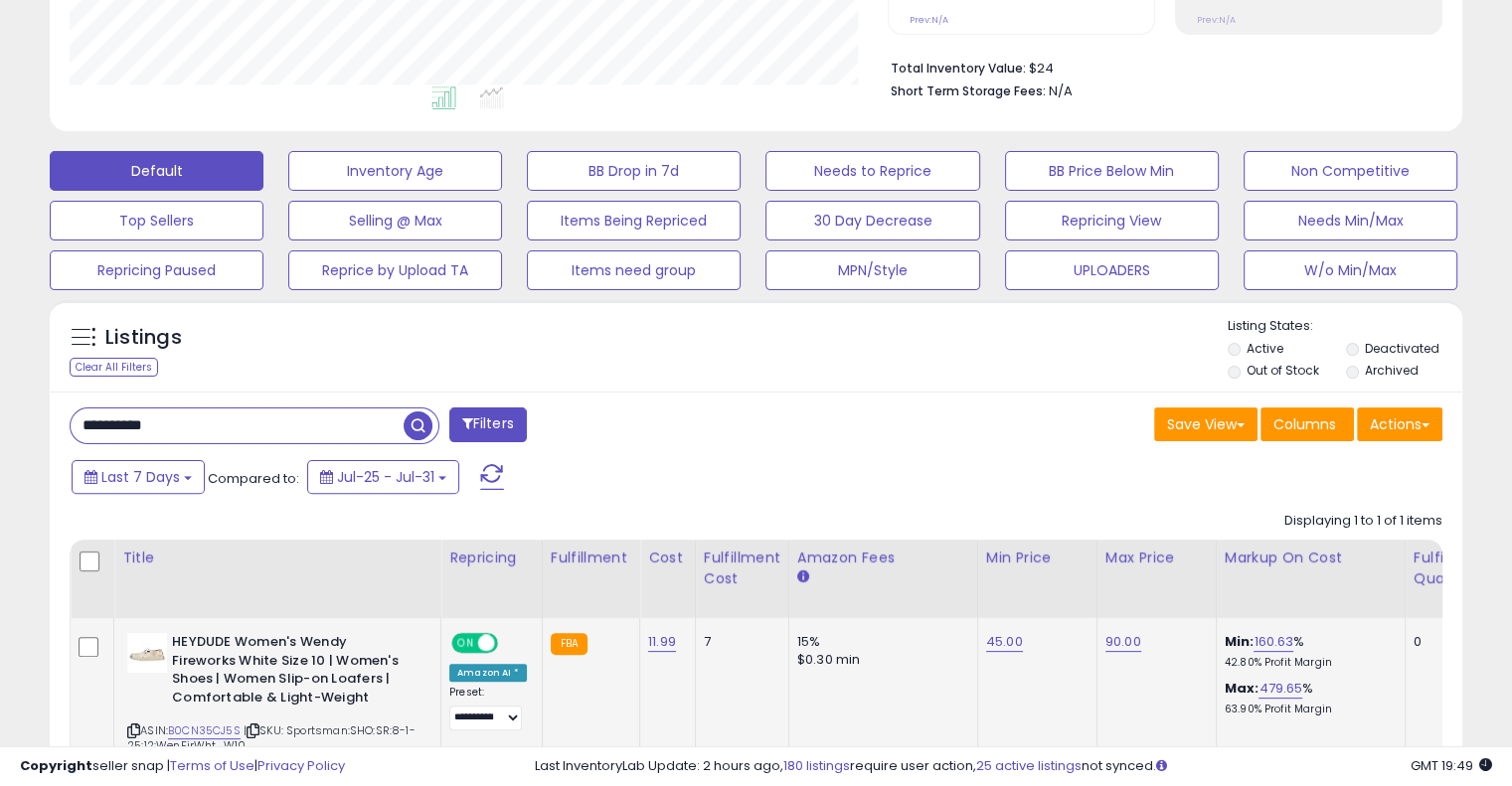 click on "45.00" 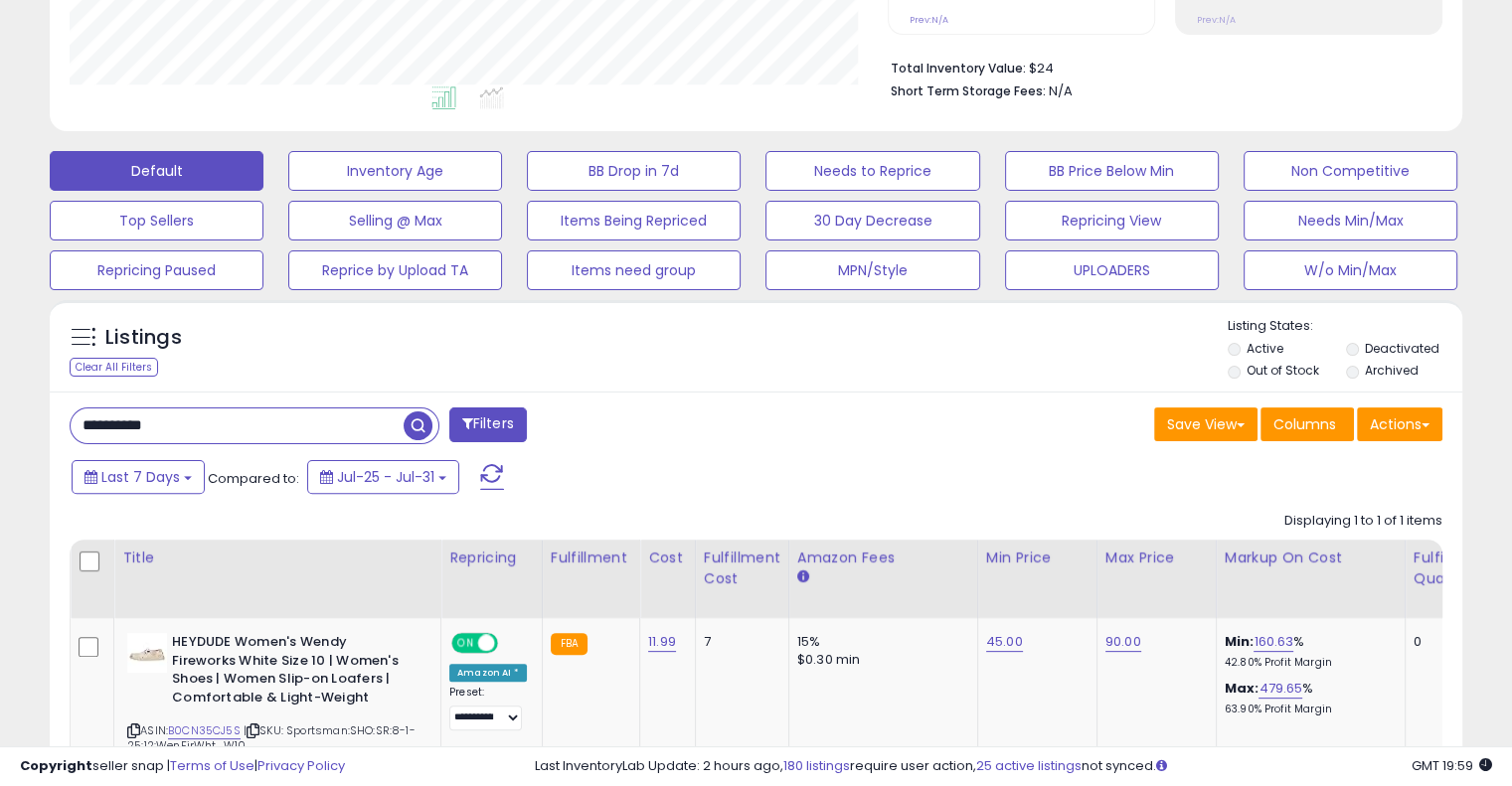 click on "**********" at bounding box center [237, 425] 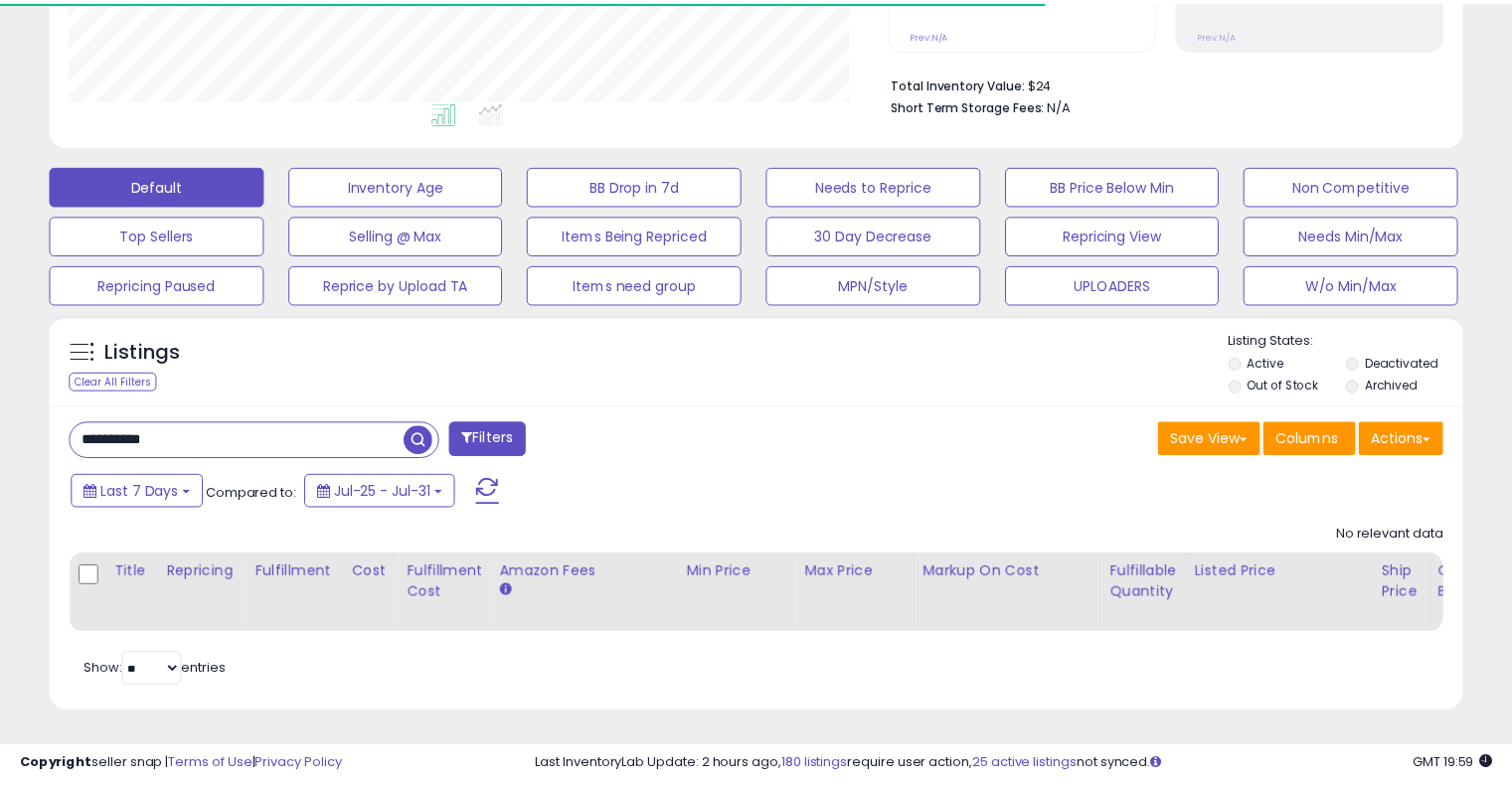 scroll, scrollTop: 406, scrollLeft: 817, axis: both 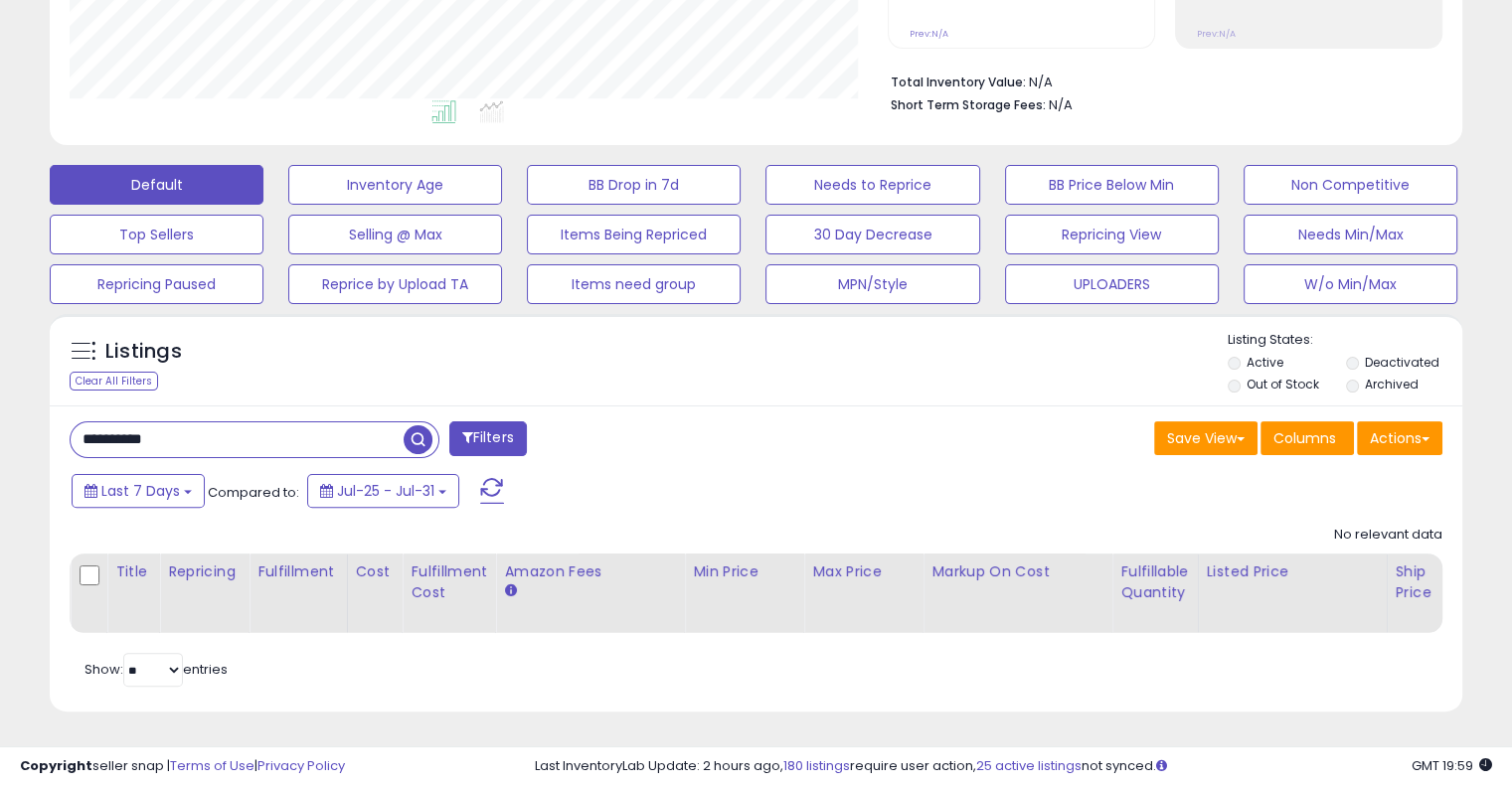 click on "Archived" at bounding box center [1391, 384] 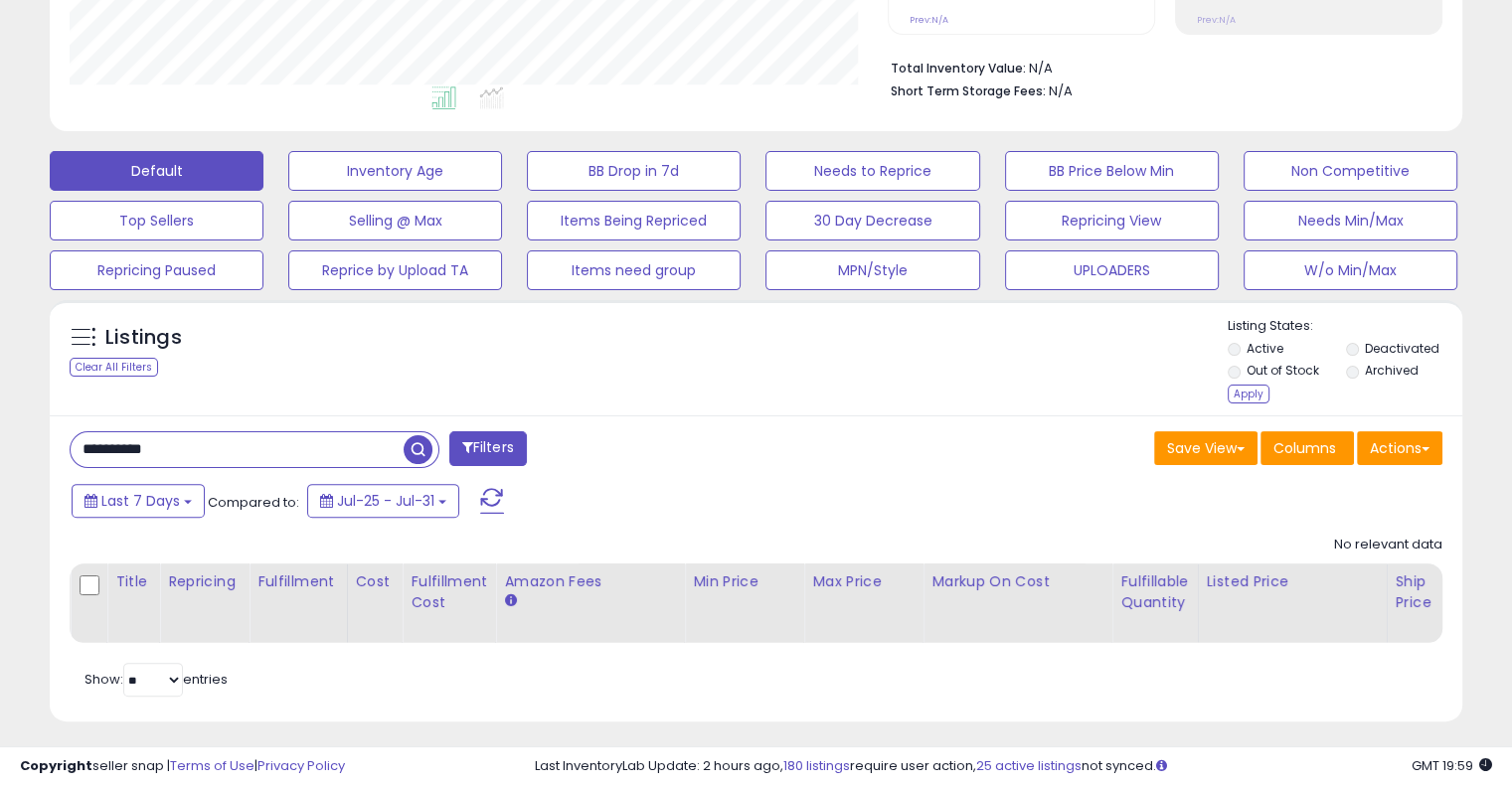 click at bounding box center (418, 449) 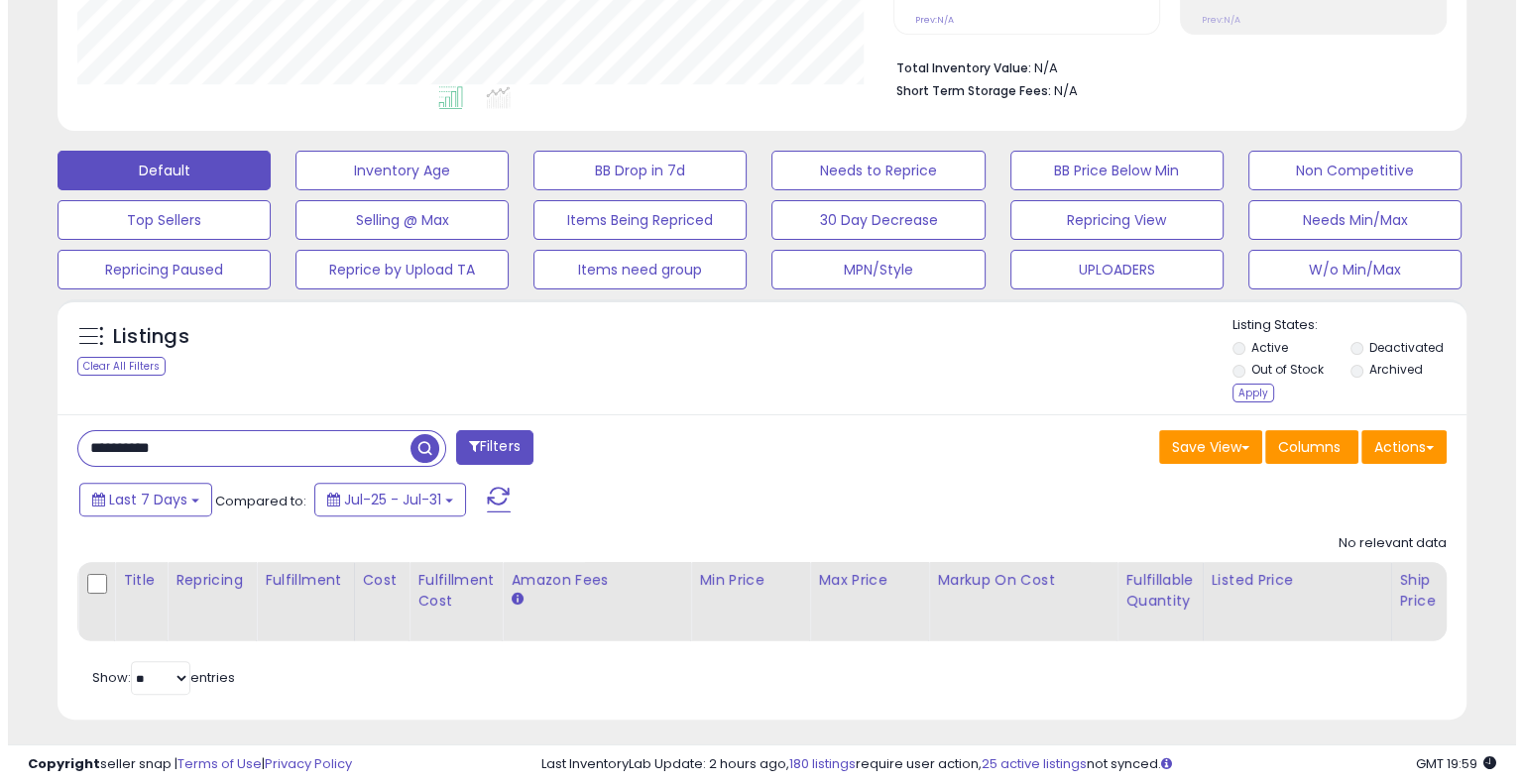 scroll, scrollTop: 990743, scrollLeft: 990712, axis: both 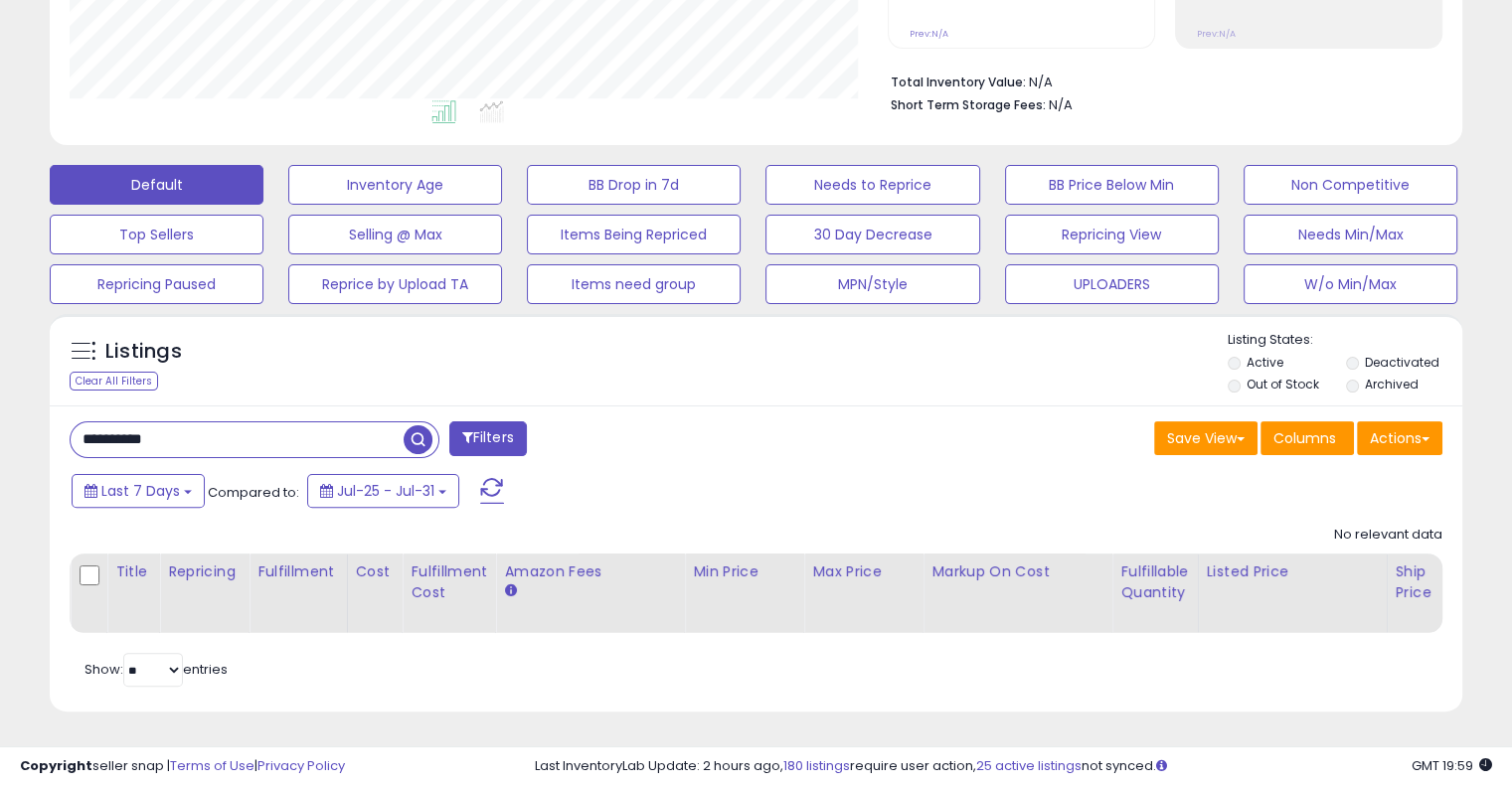 click on "Archived" at bounding box center [1404, 387] 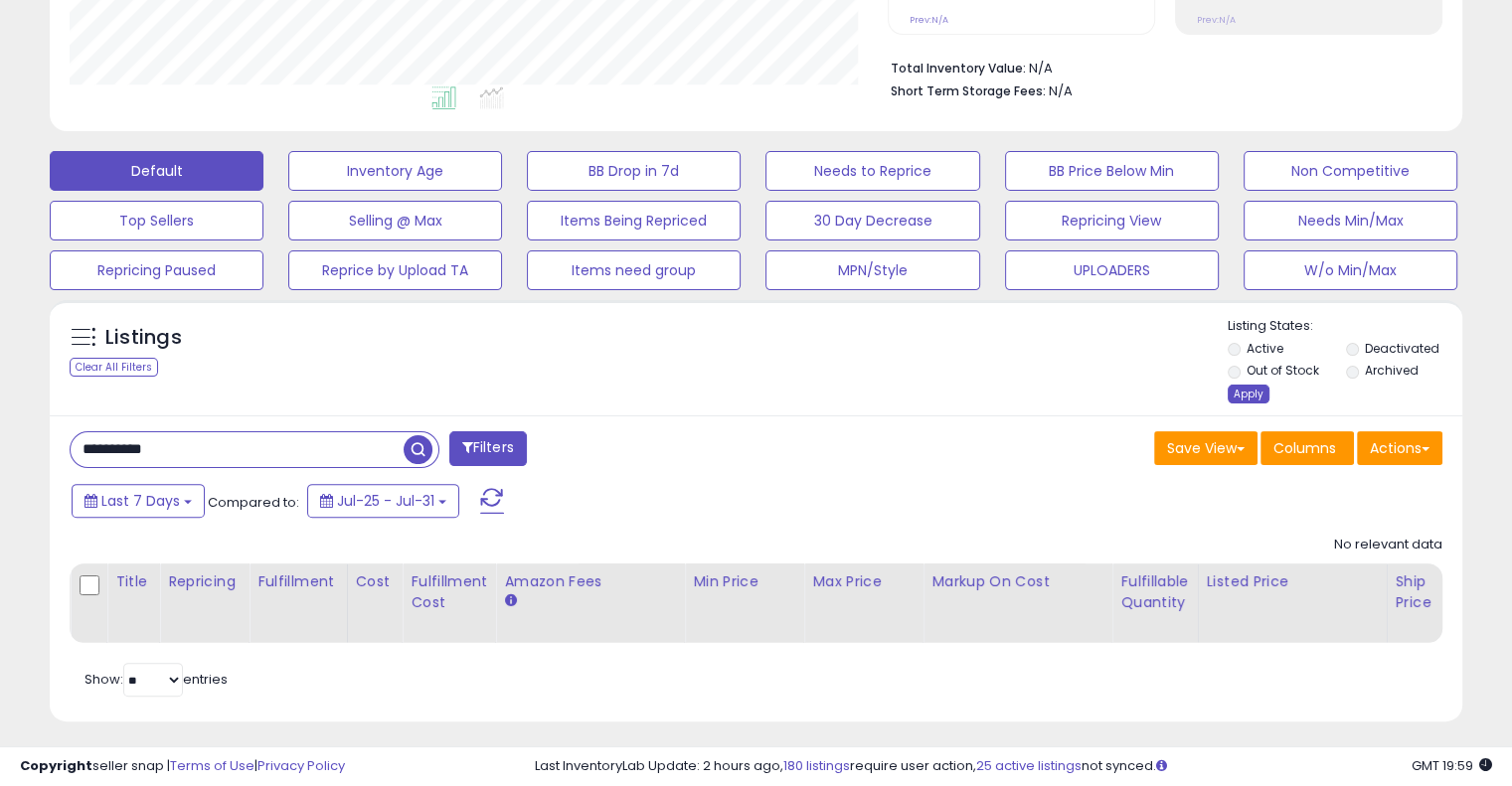 click on "Apply" at bounding box center (1249, 393) 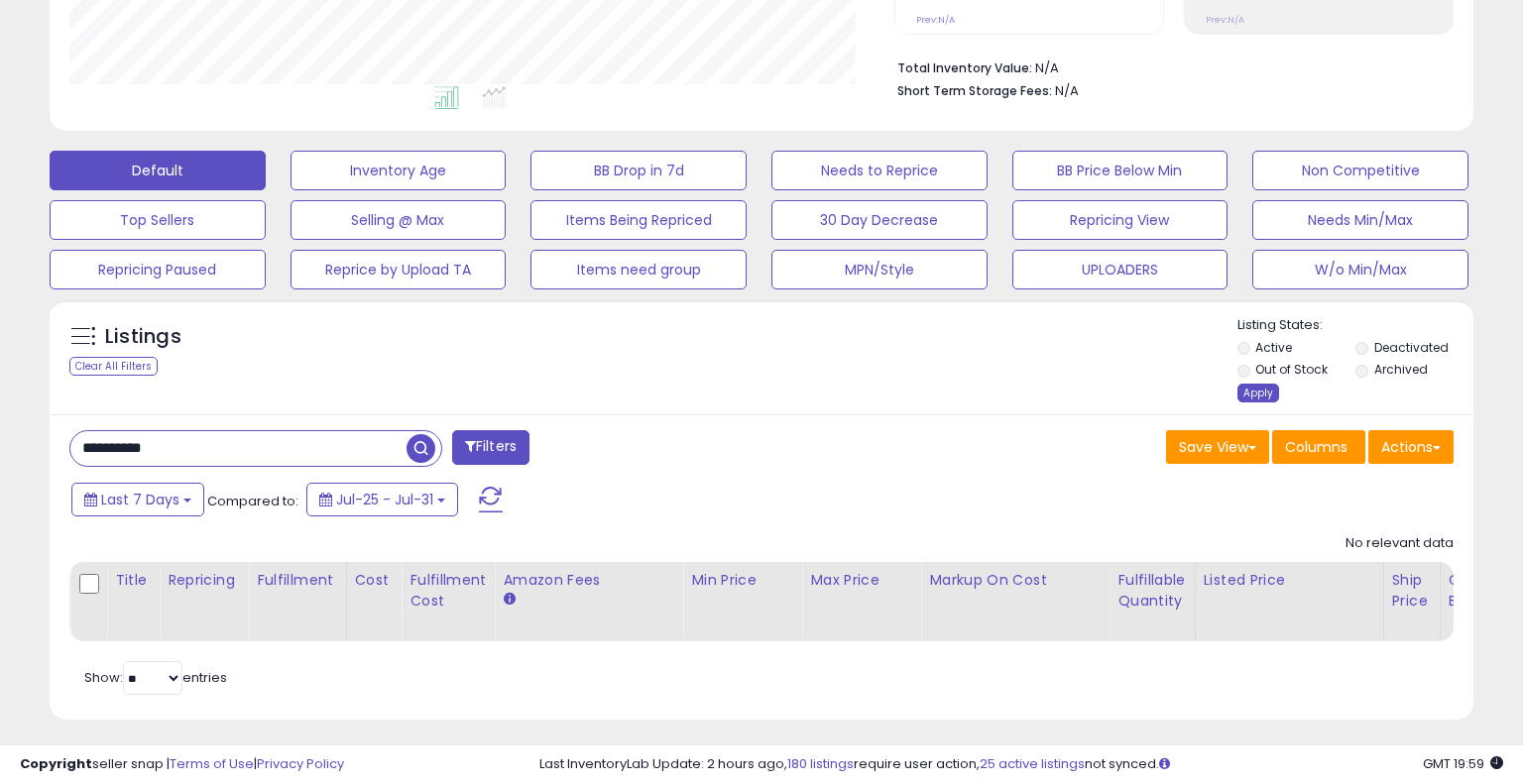 scroll, scrollTop: 990743, scrollLeft: 990712, axis: both 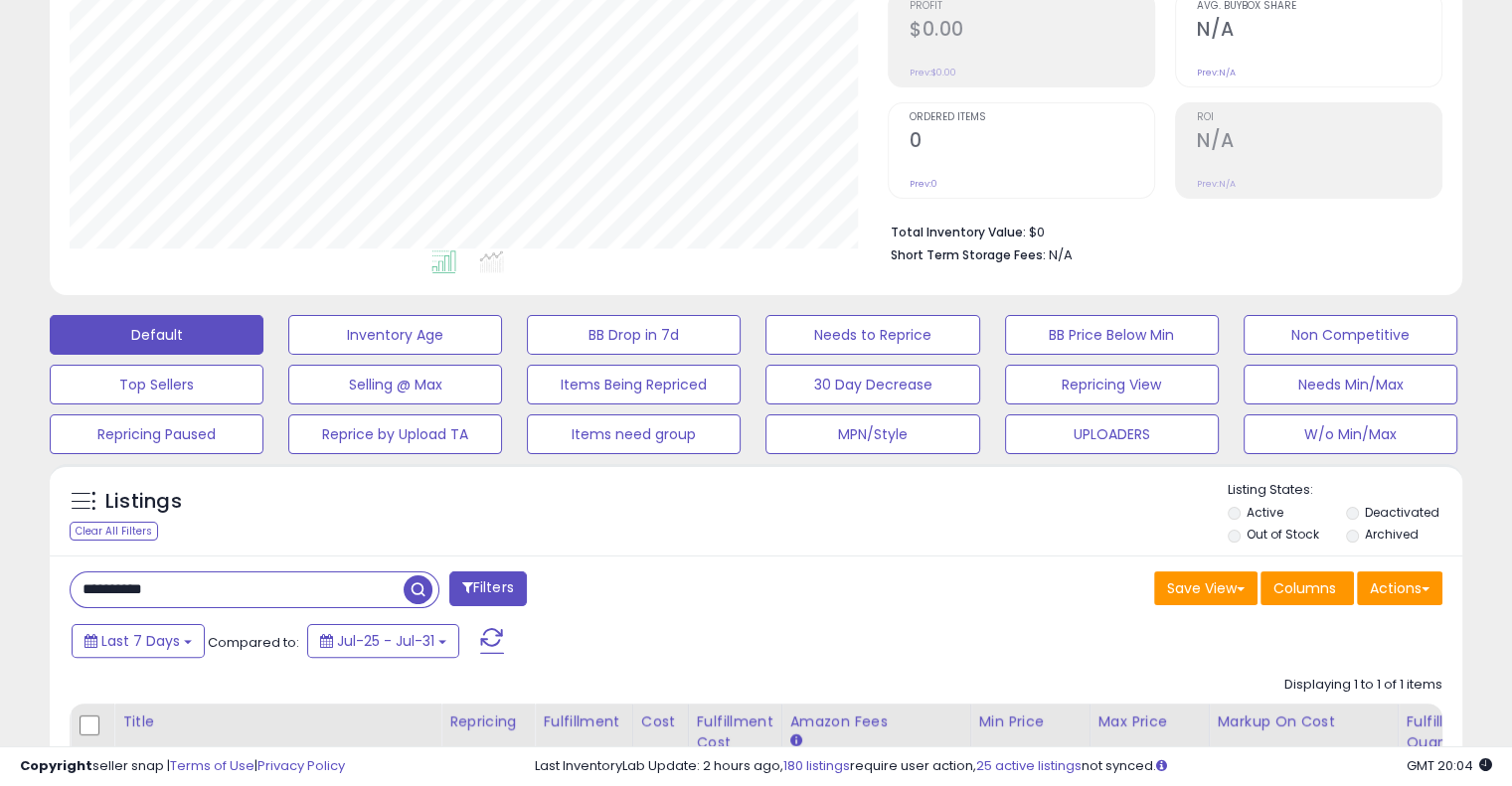 click on "**********" at bounding box center (237, 589) 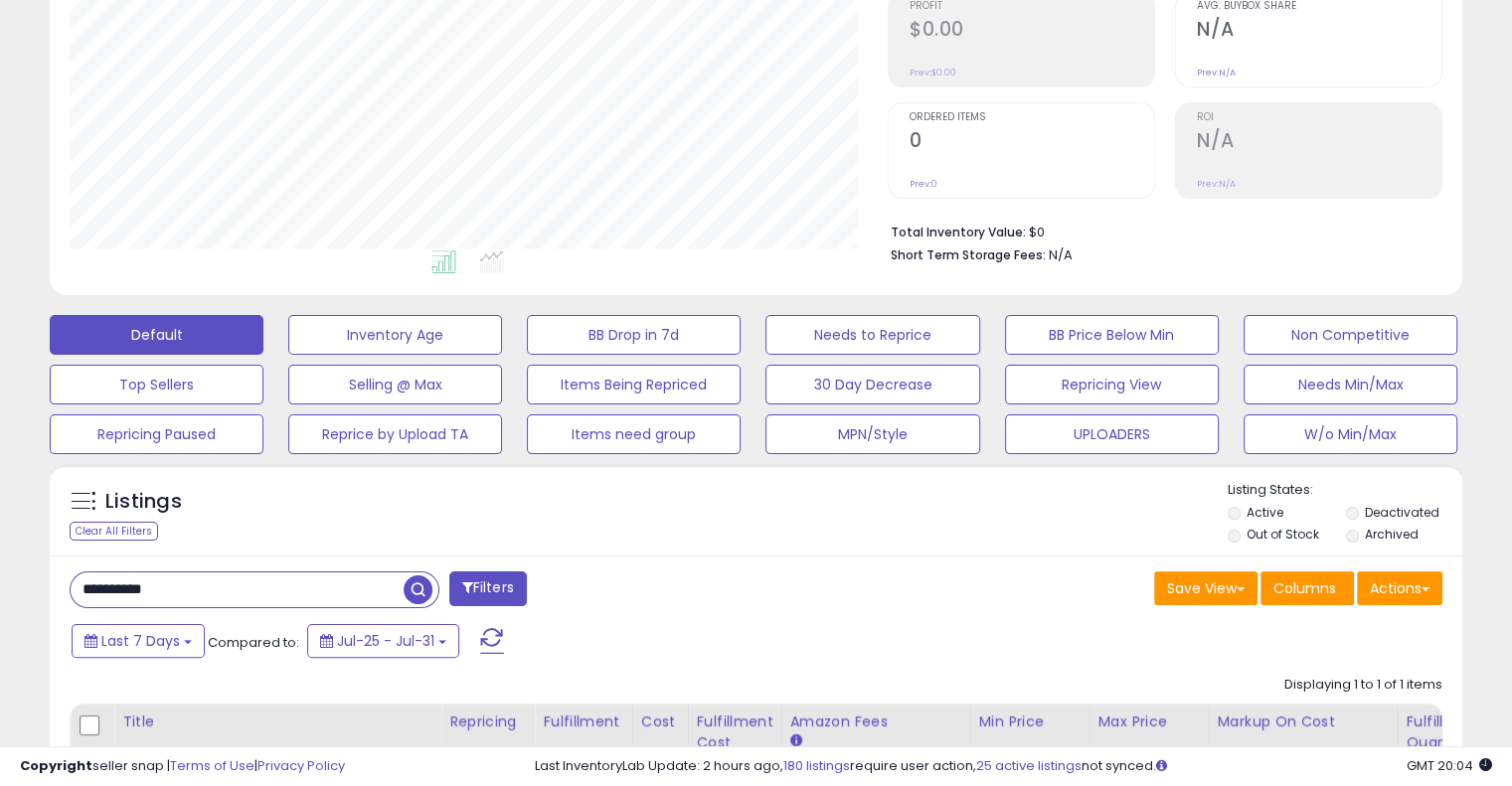 click on "**********" at bounding box center (237, 589) 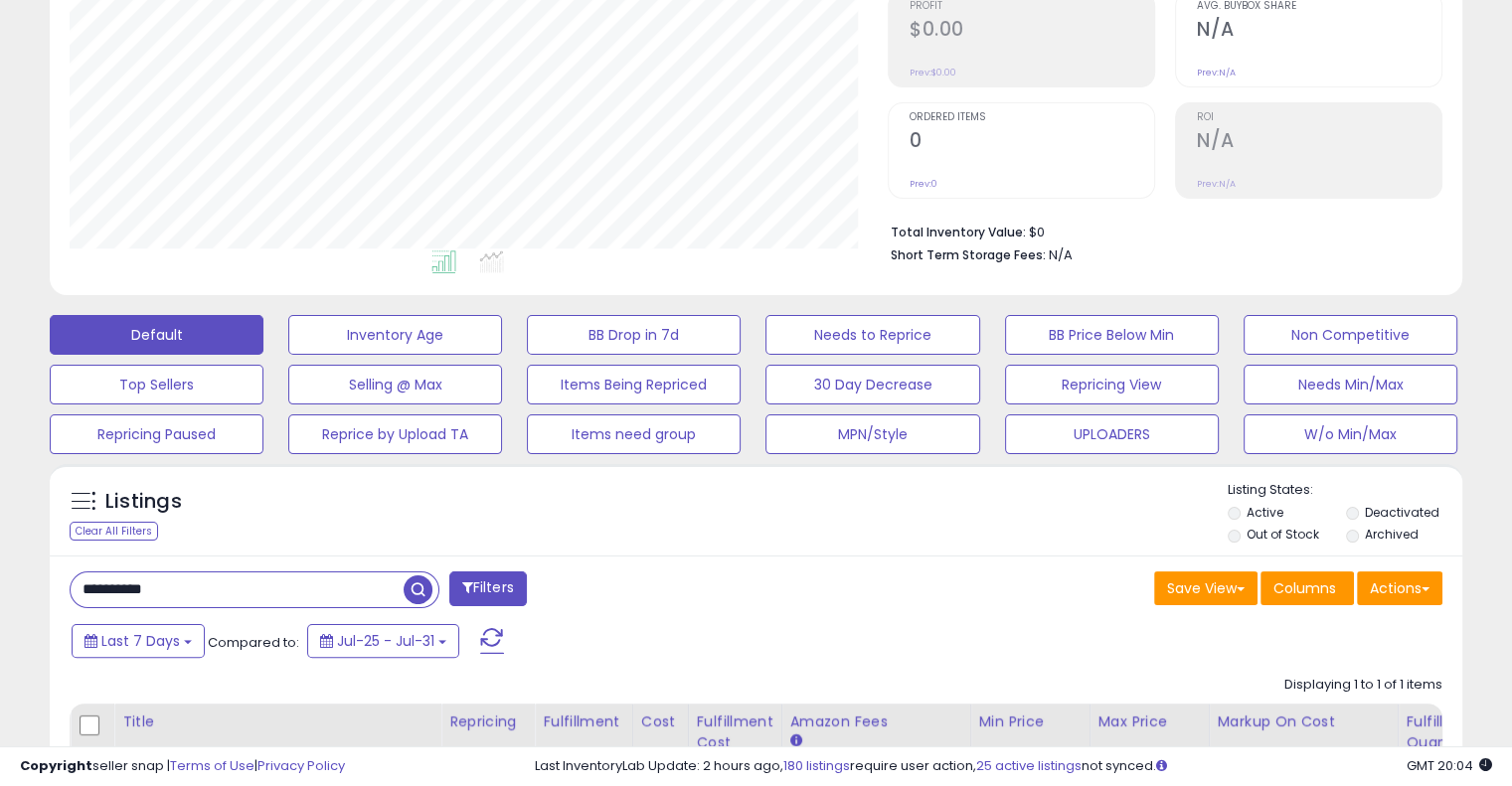 paste 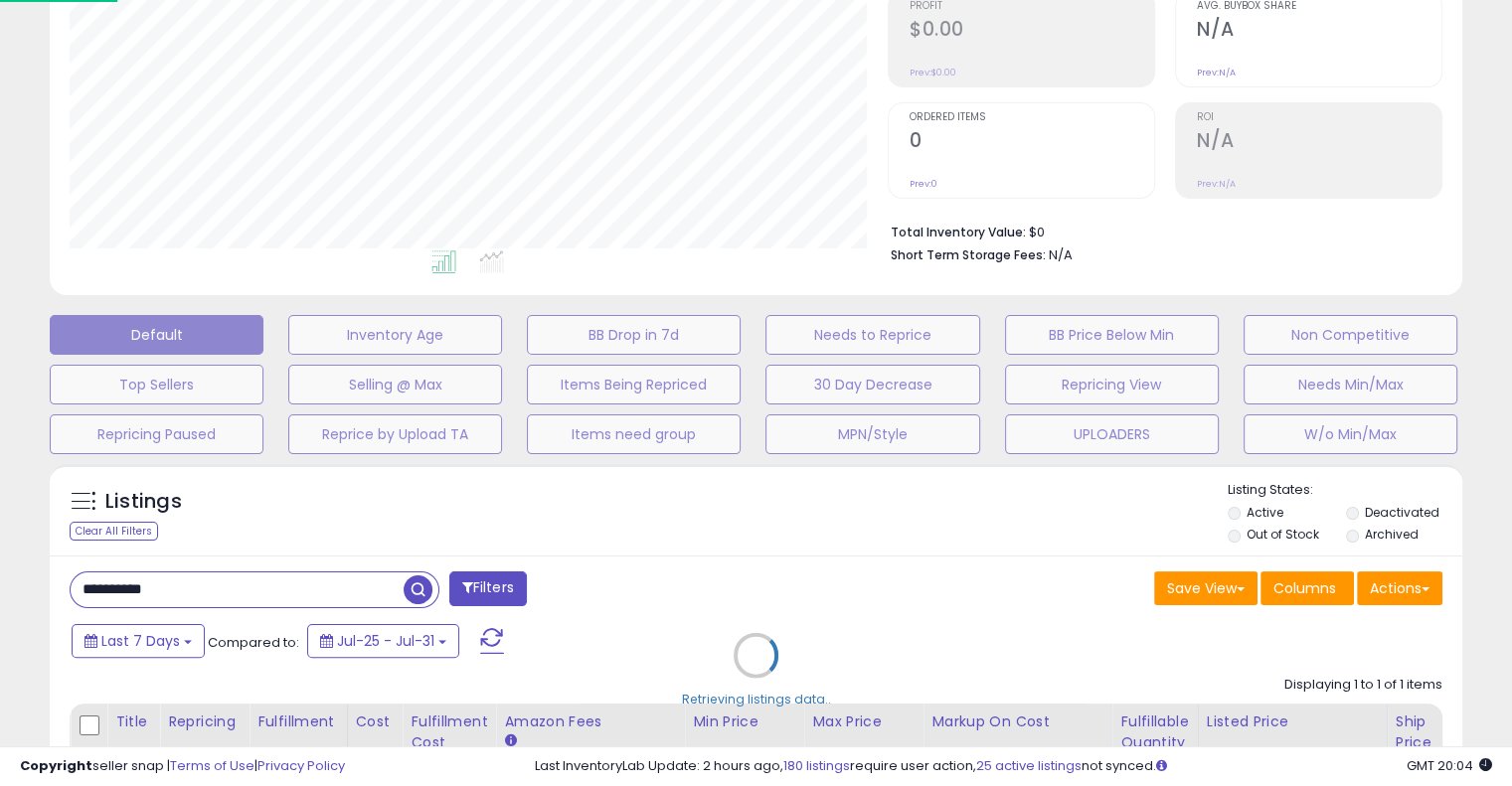 scroll, scrollTop: 993270, scrollLeft: 993256, axis: both 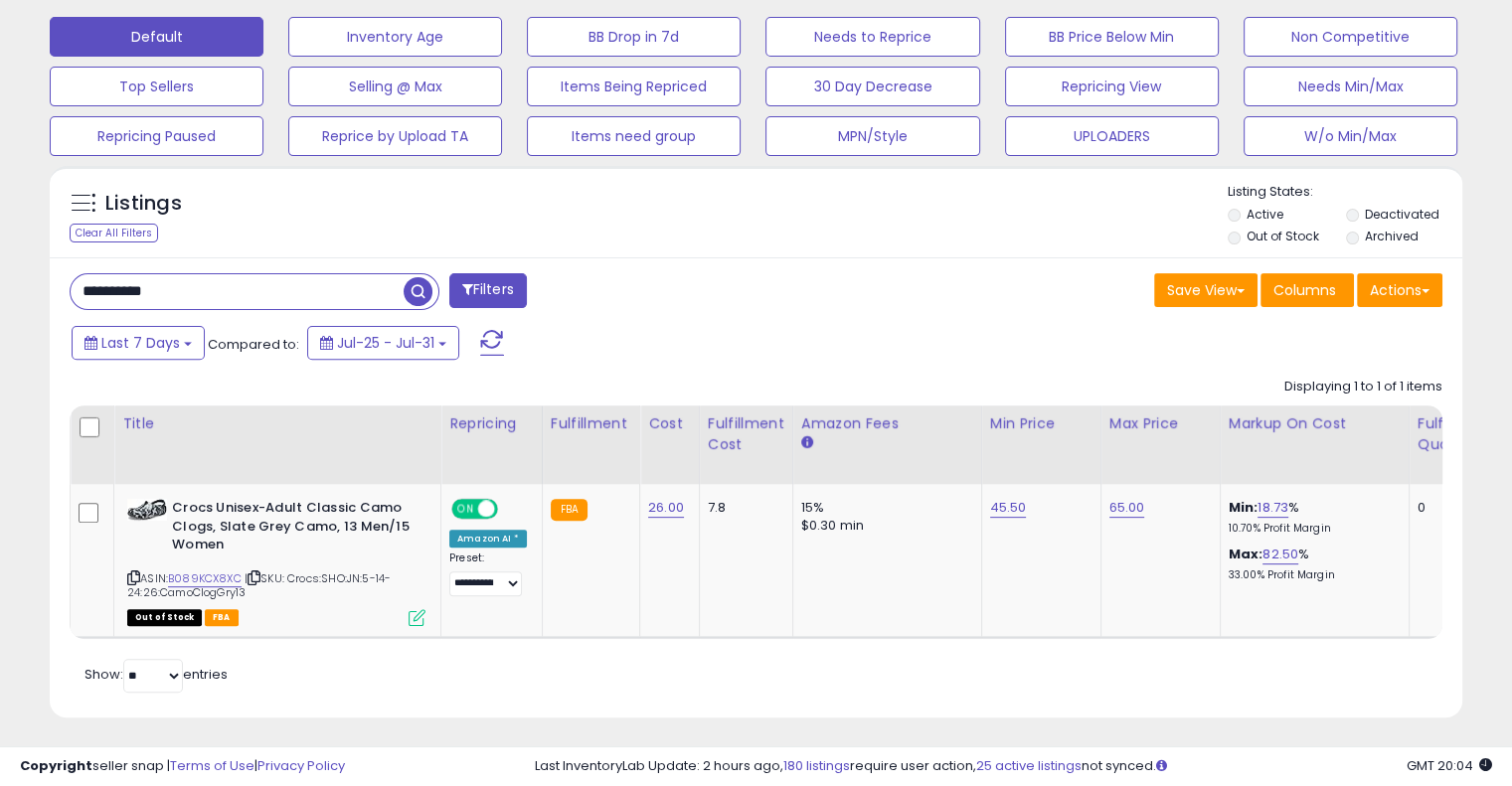 click on "**********" at bounding box center [237, 291] 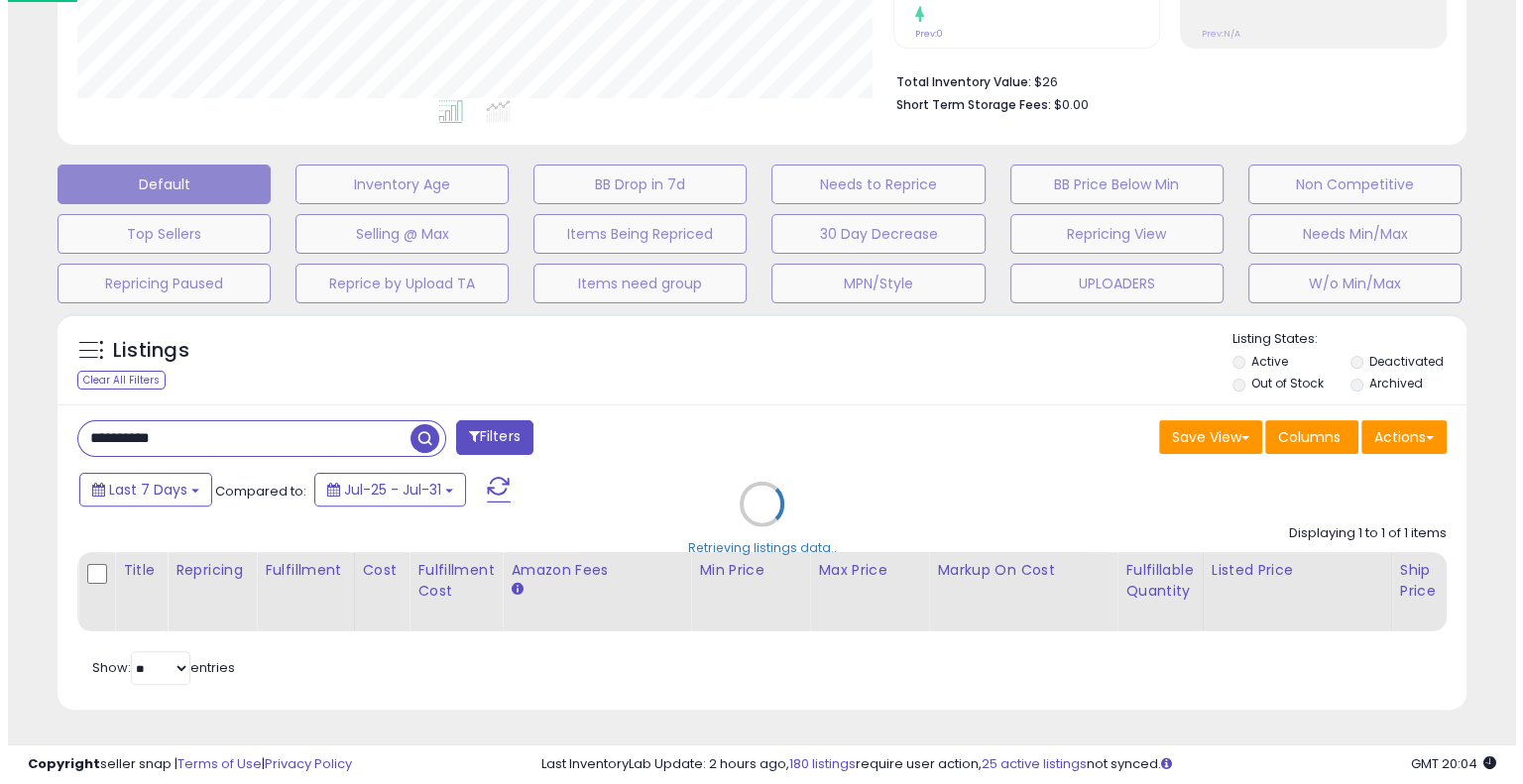 scroll, scrollTop: 474, scrollLeft: 0, axis: vertical 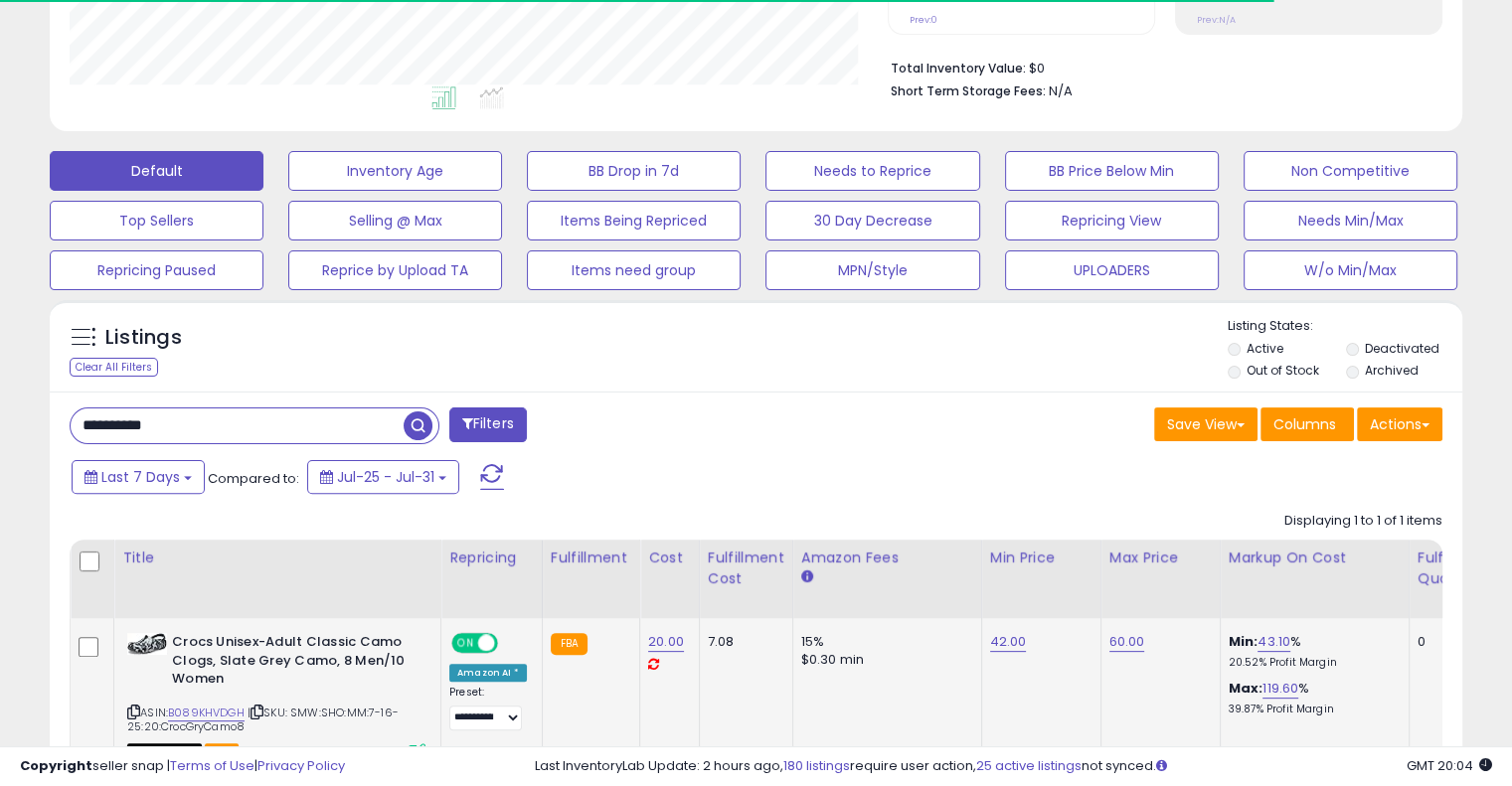 click on "60.00" at bounding box center [1157, 642] 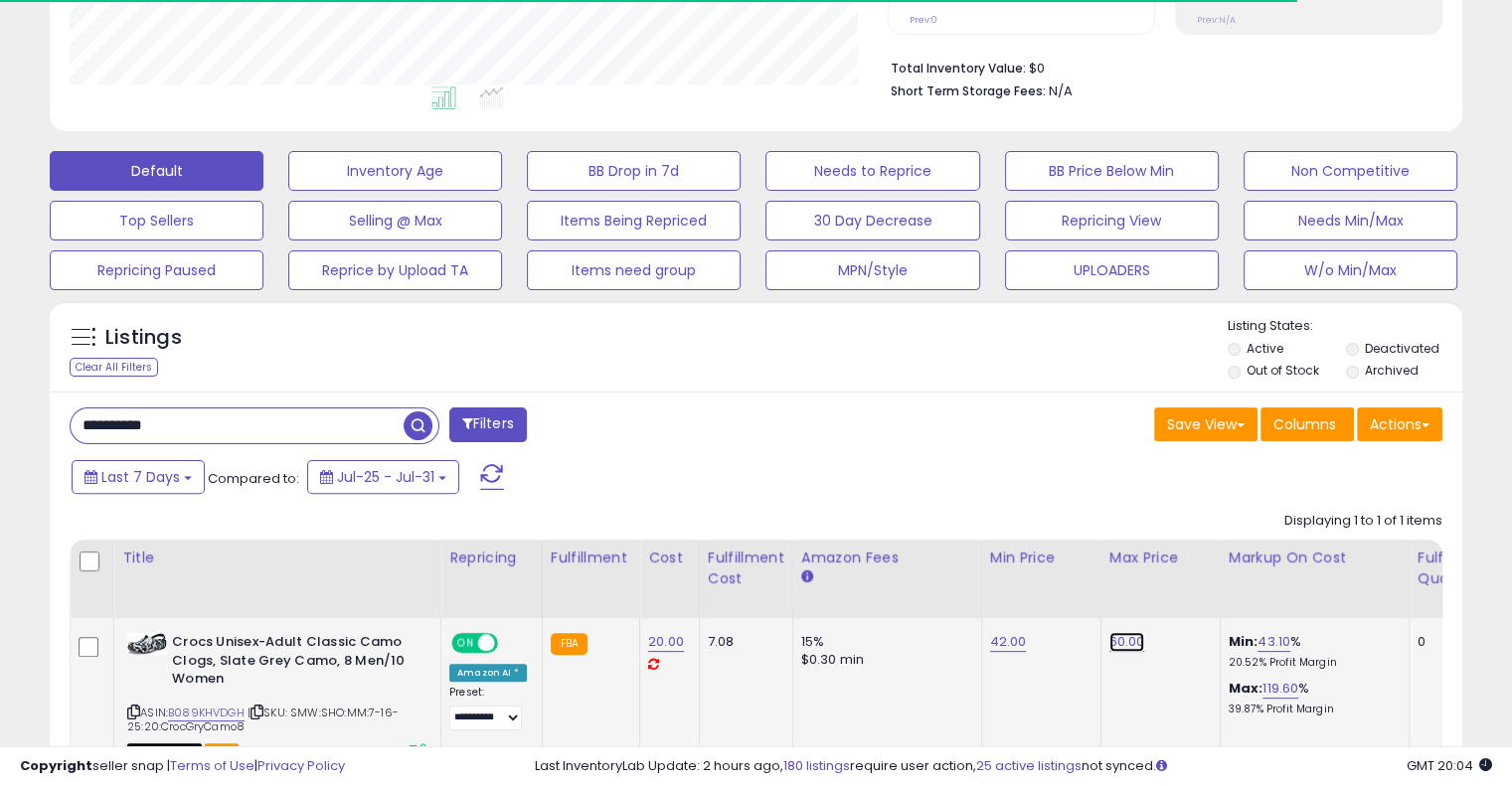 click on "60.00" at bounding box center [1127, 642] 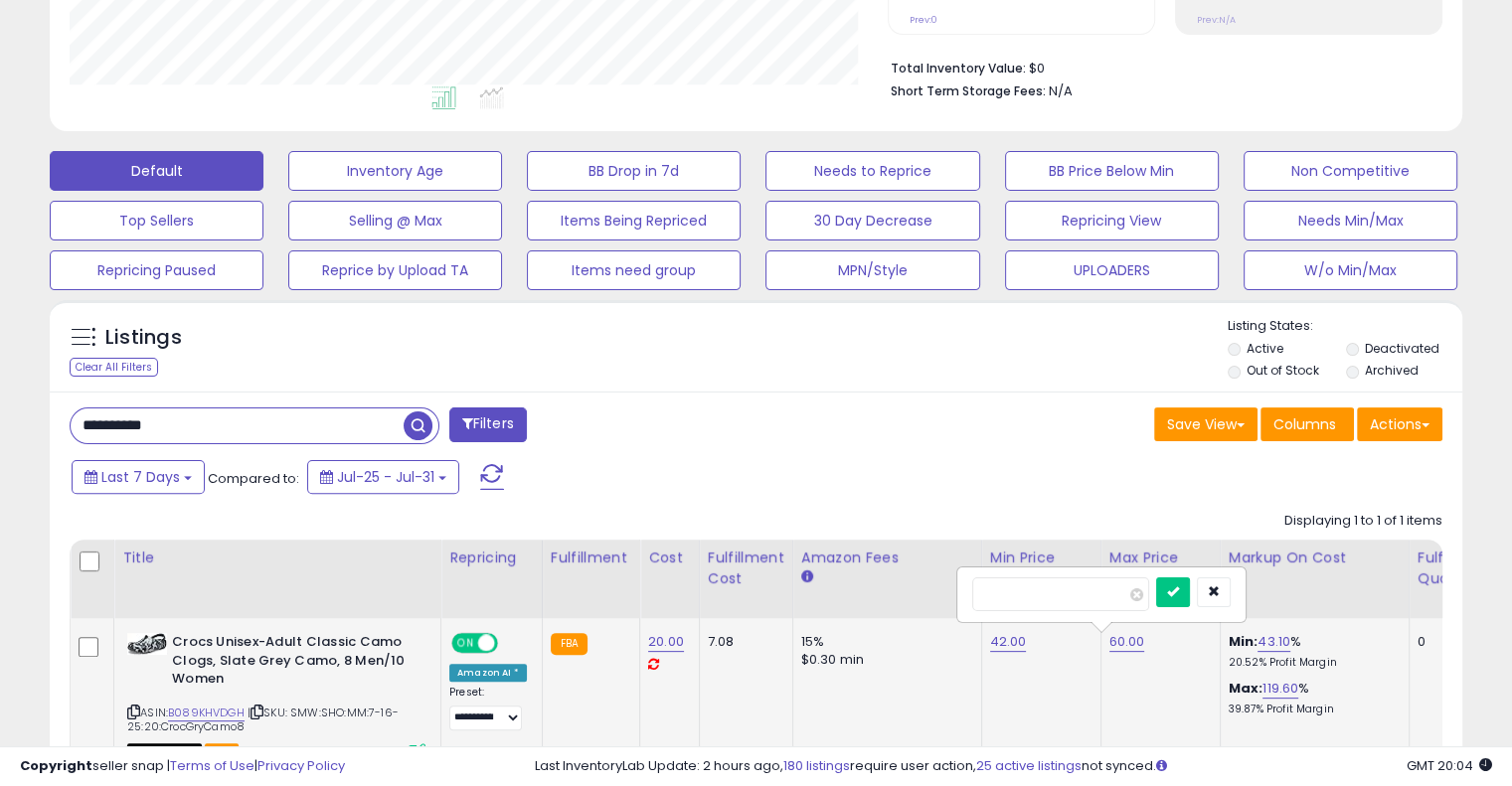 scroll, scrollTop: 993270, scrollLeft: 993264, axis: both 